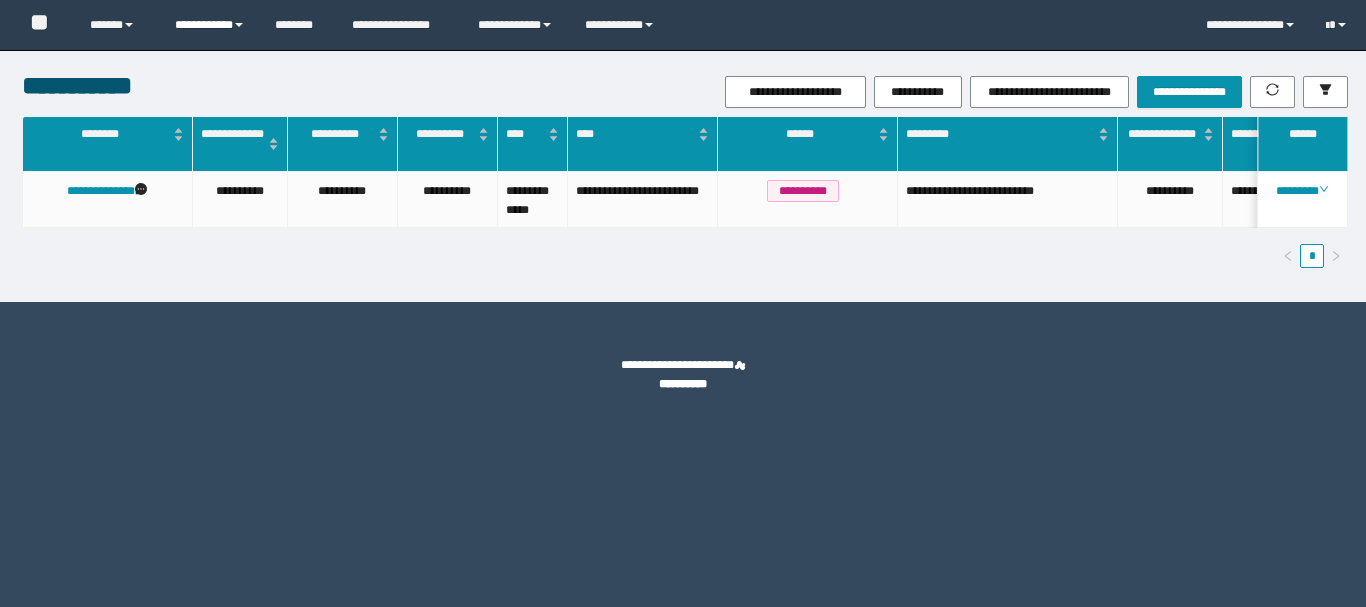 scroll, scrollTop: 0, scrollLeft: 0, axis: both 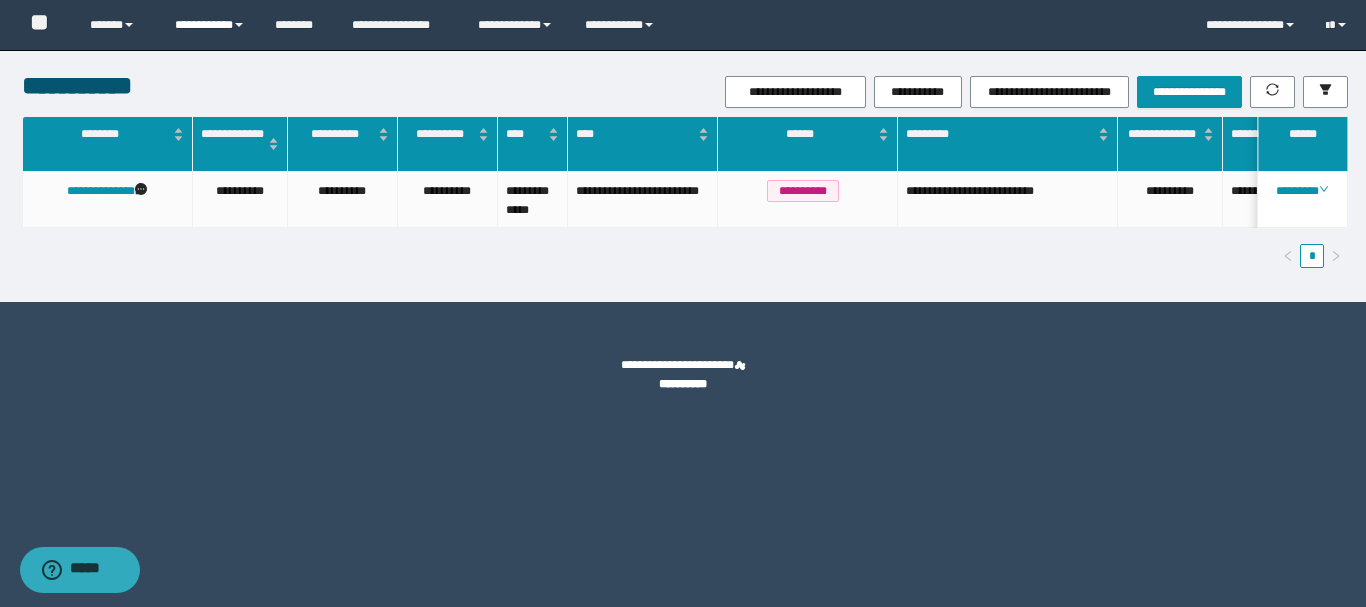click on "**********" at bounding box center (210, 25) 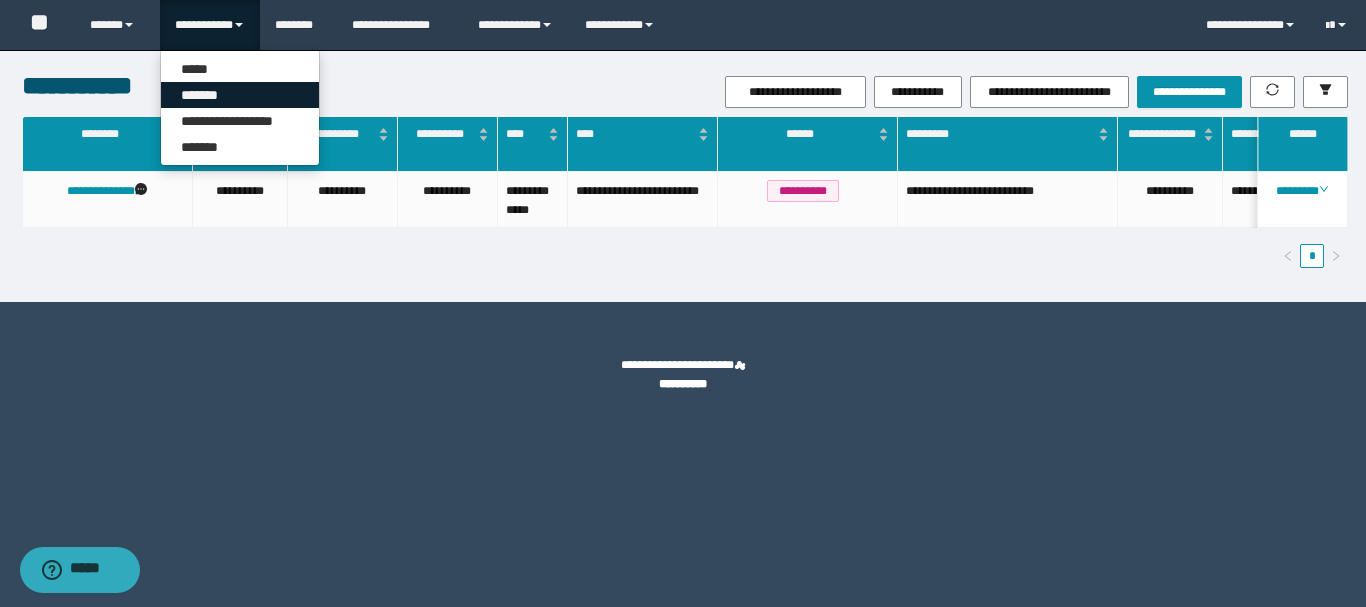 click on "*******" at bounding box center [240, 95] 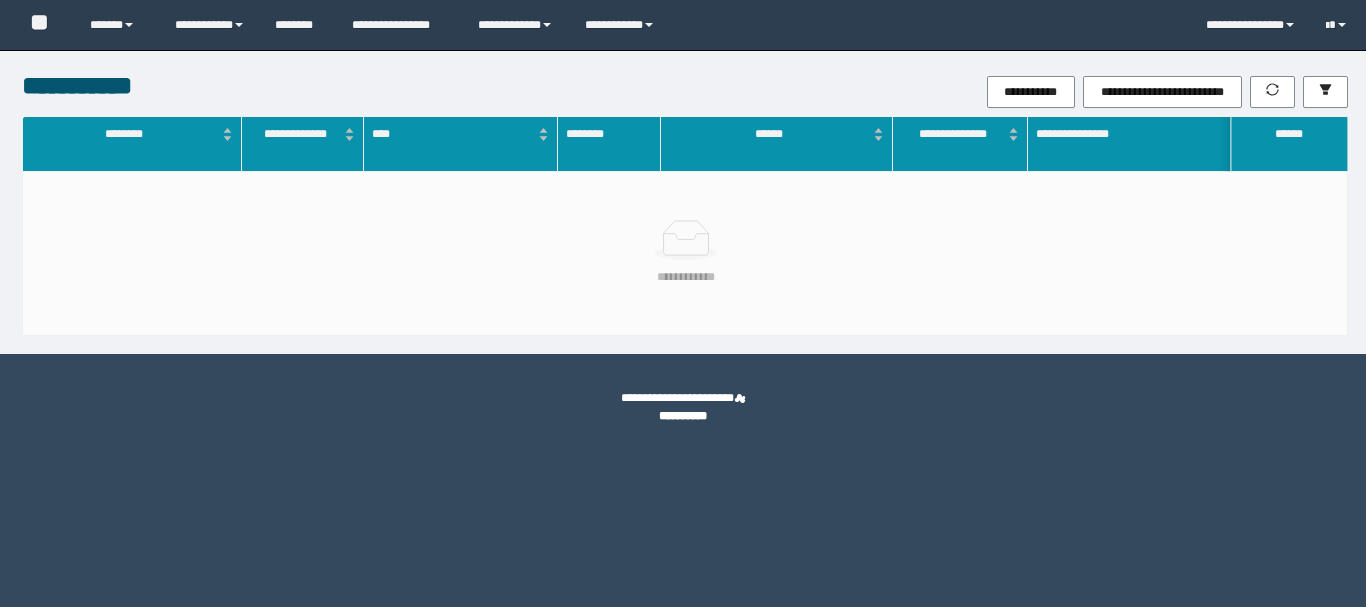 scroll, scrollTop: 0, scrollLeft: 0, axis: both 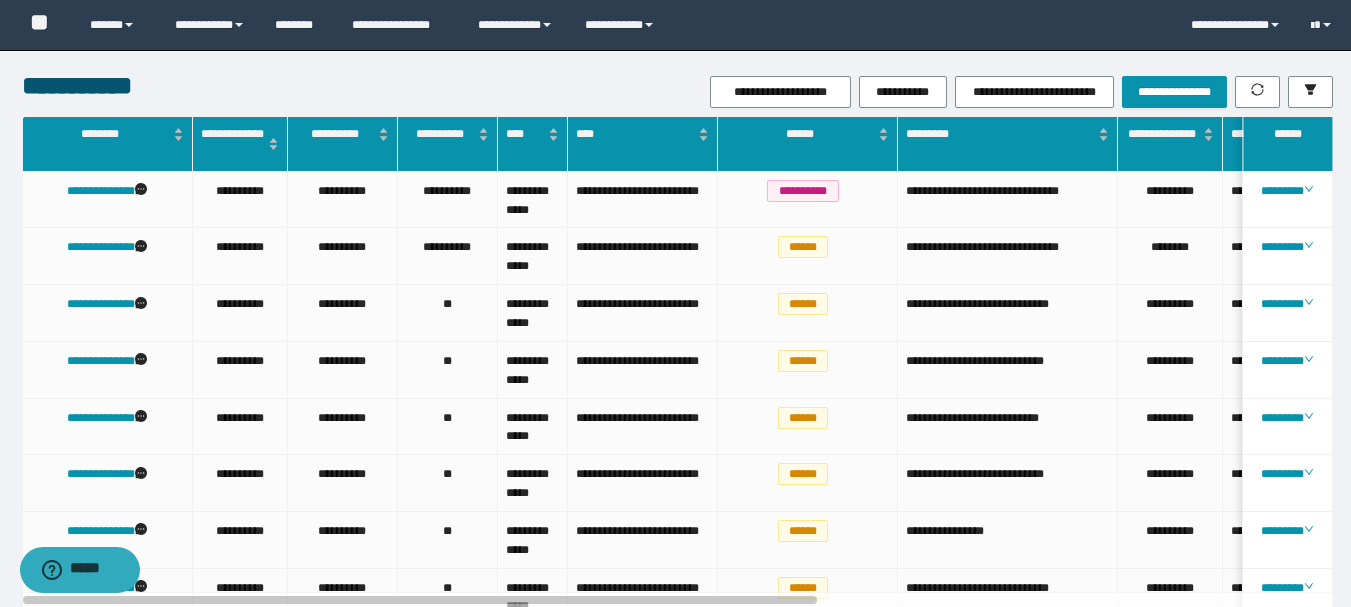 click on "**********" at bounding box center (675, 1528) 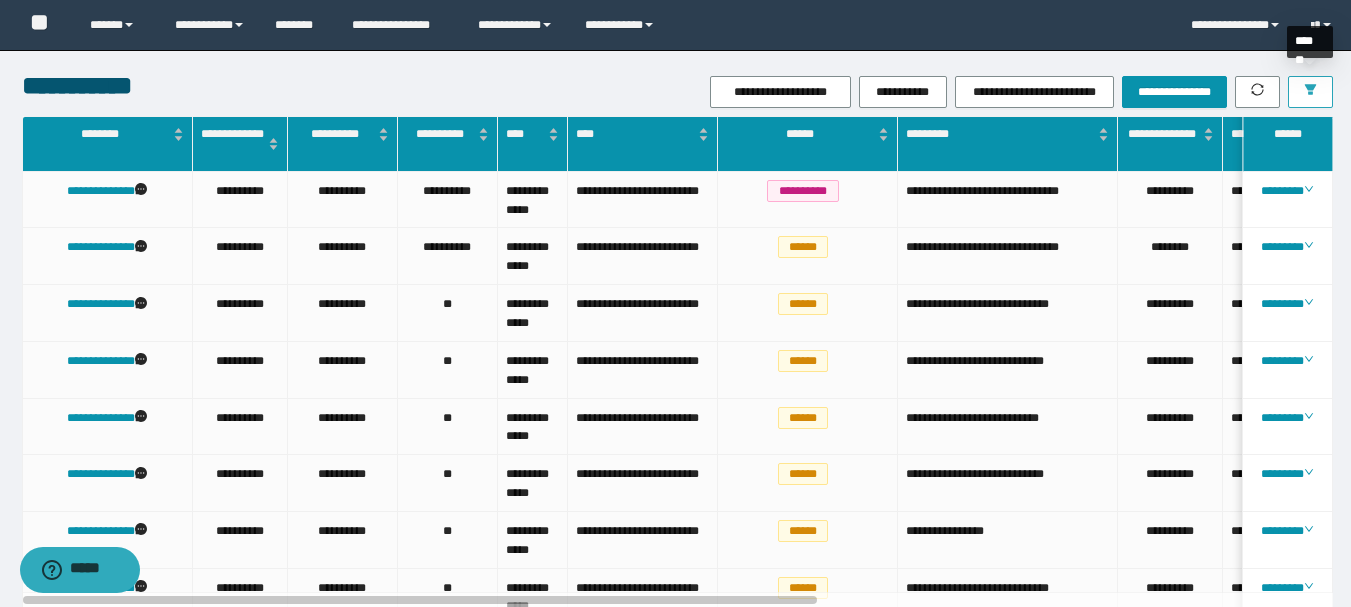 click 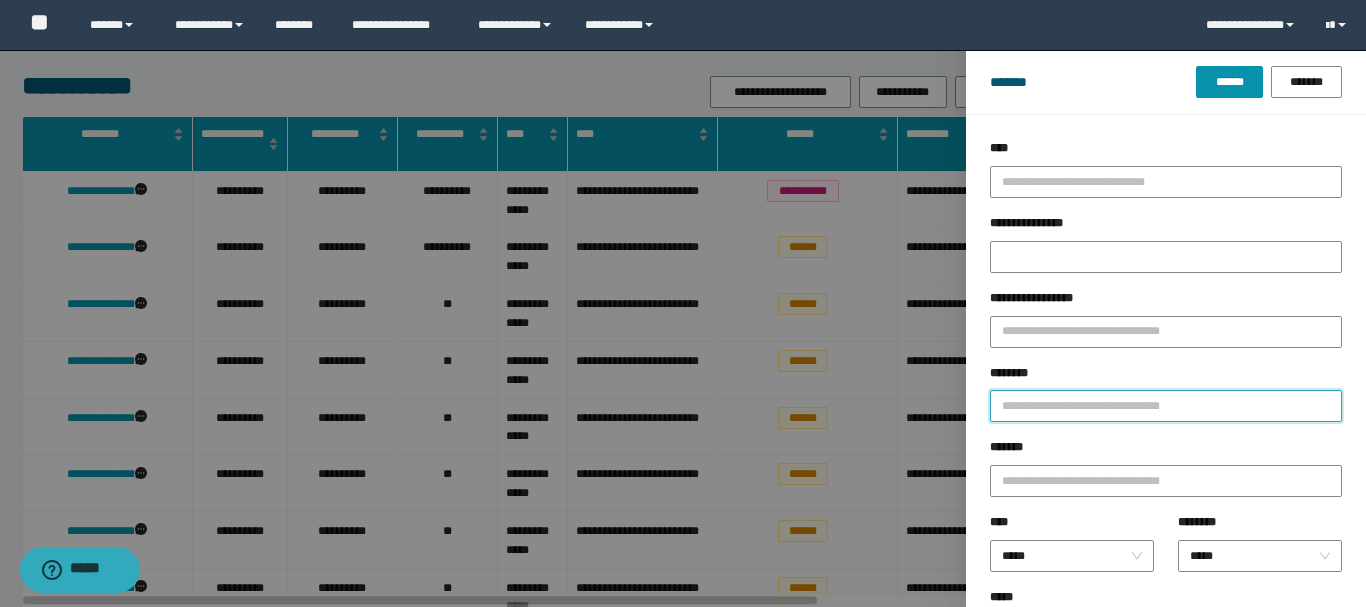 paste on "********" 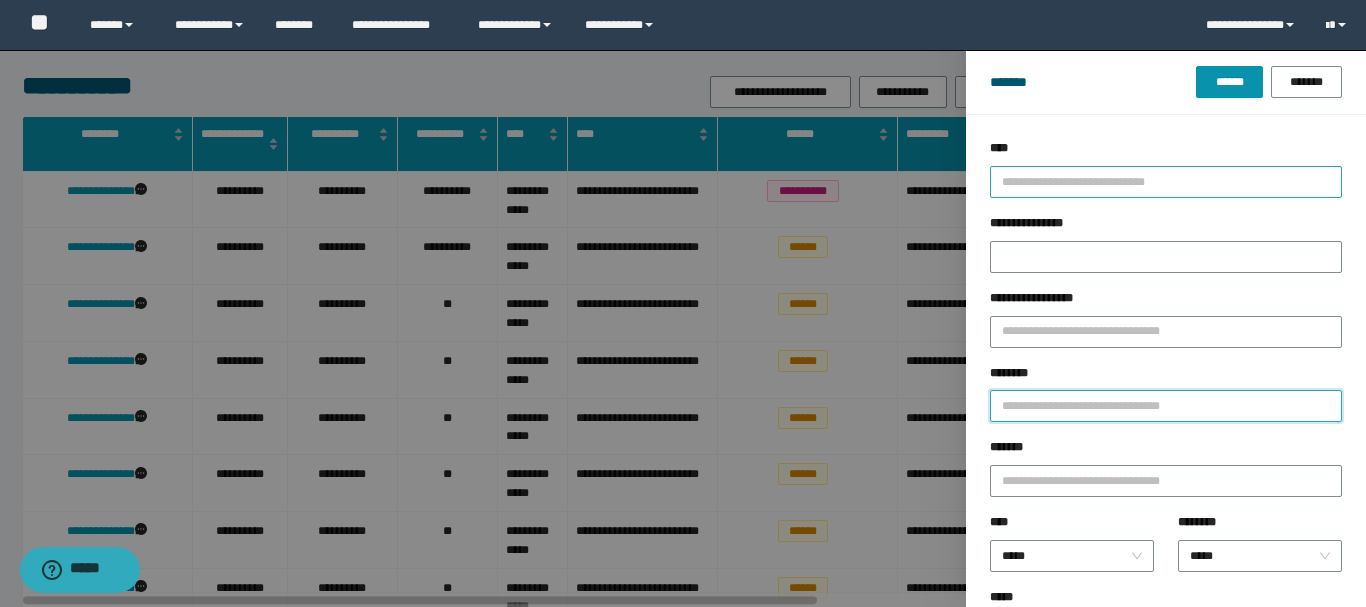 type on "********" 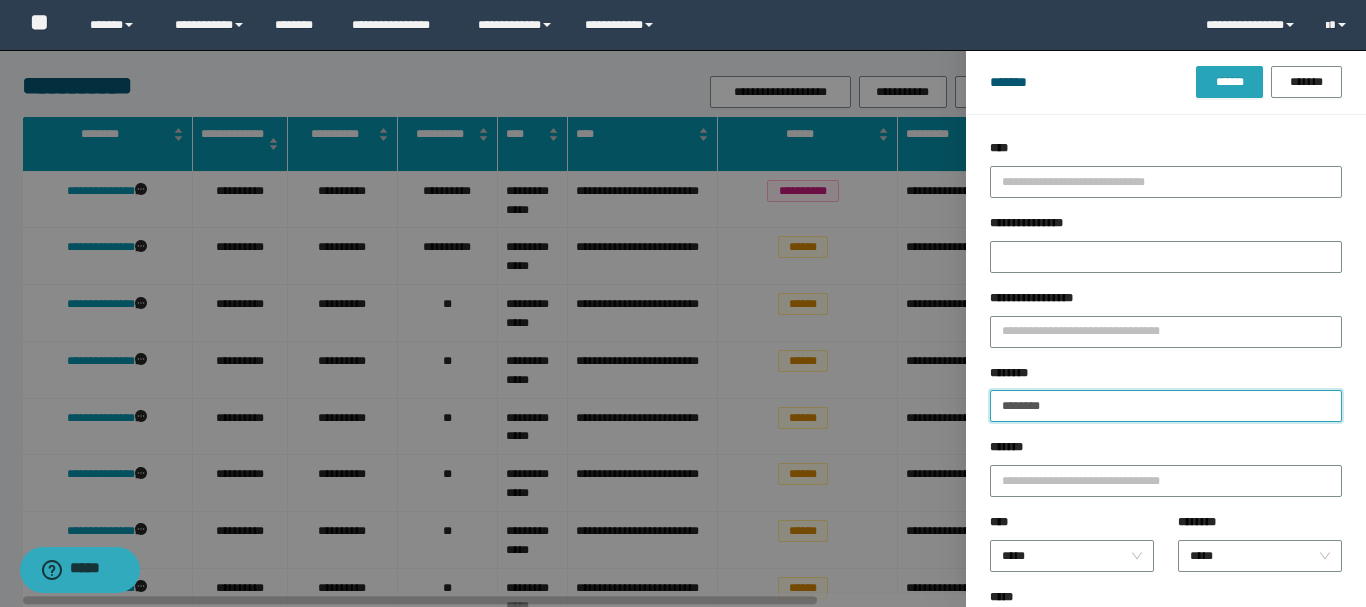 type on "********" 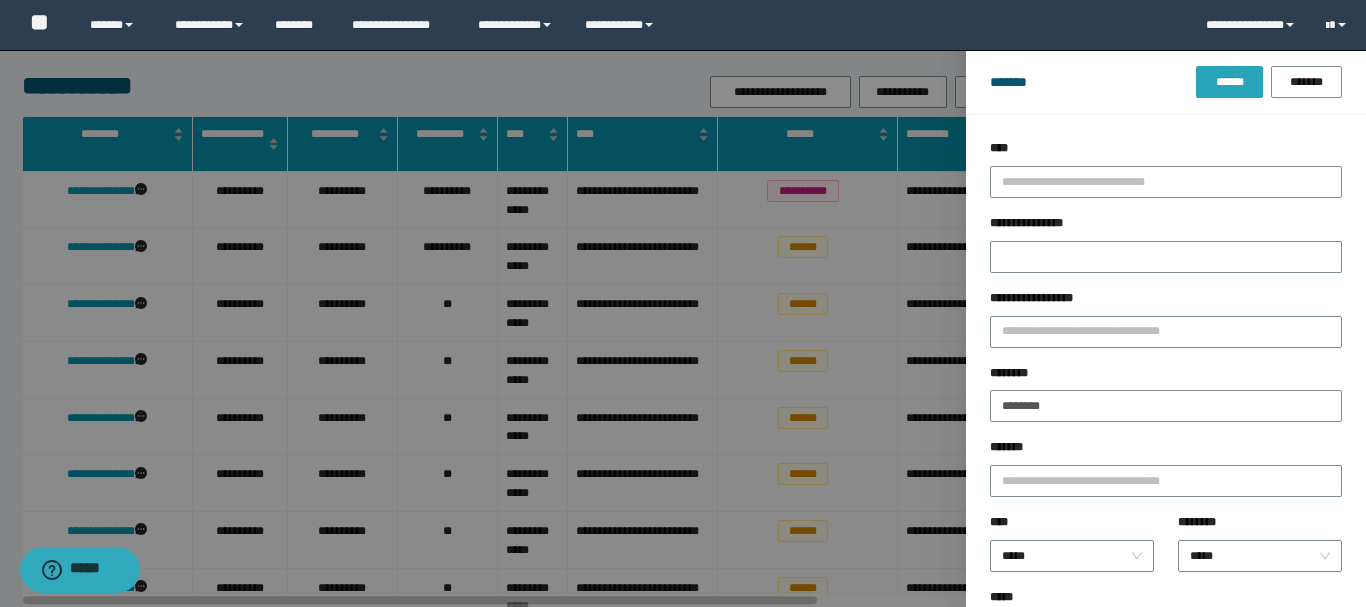 click on "******" at bounding box center [1229, 82] 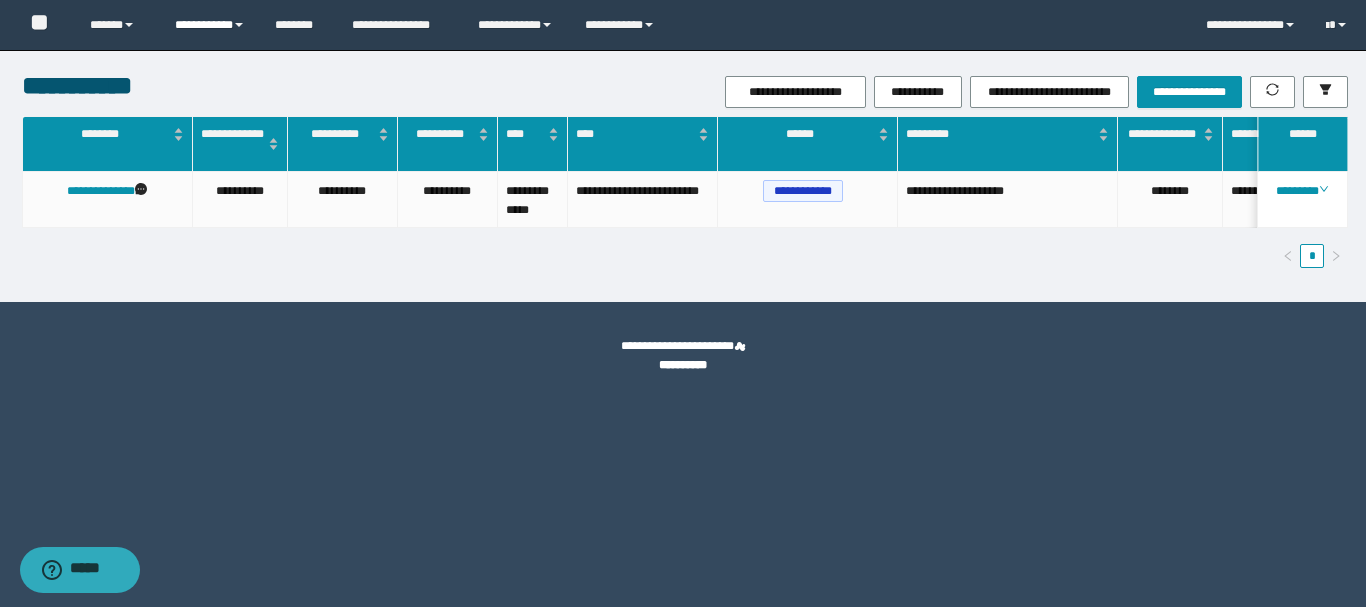 click on "**********" at bounding box center [210, 25] 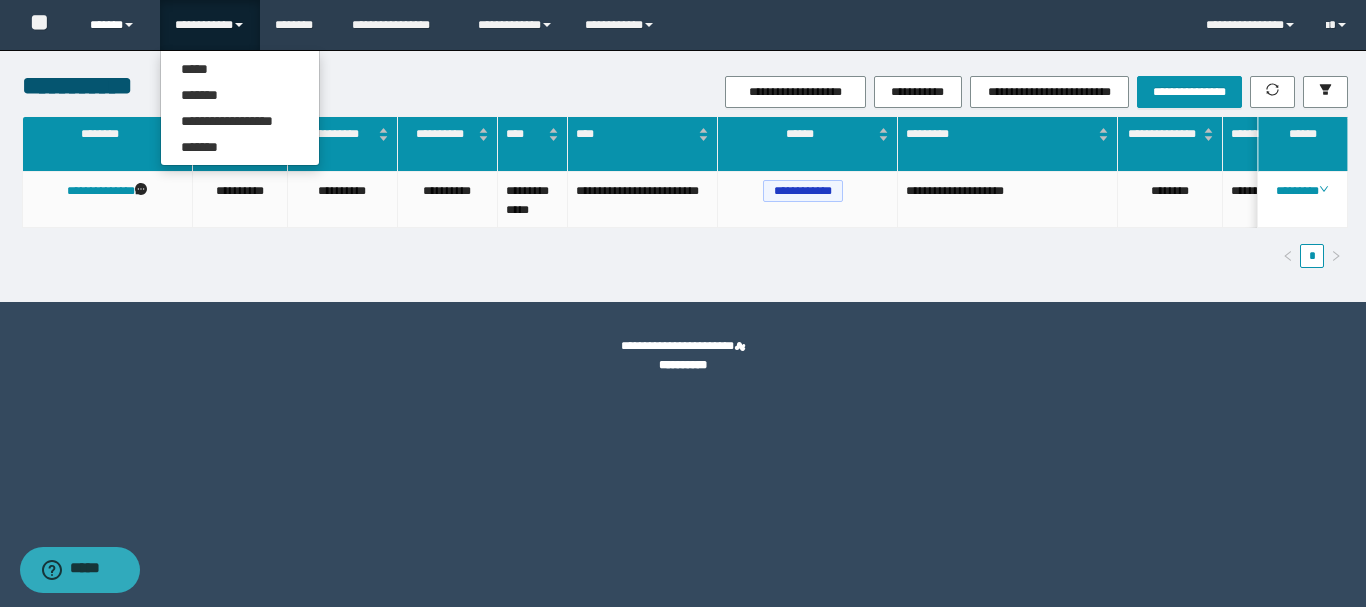 click on "******" at bounding box center (117, 25) 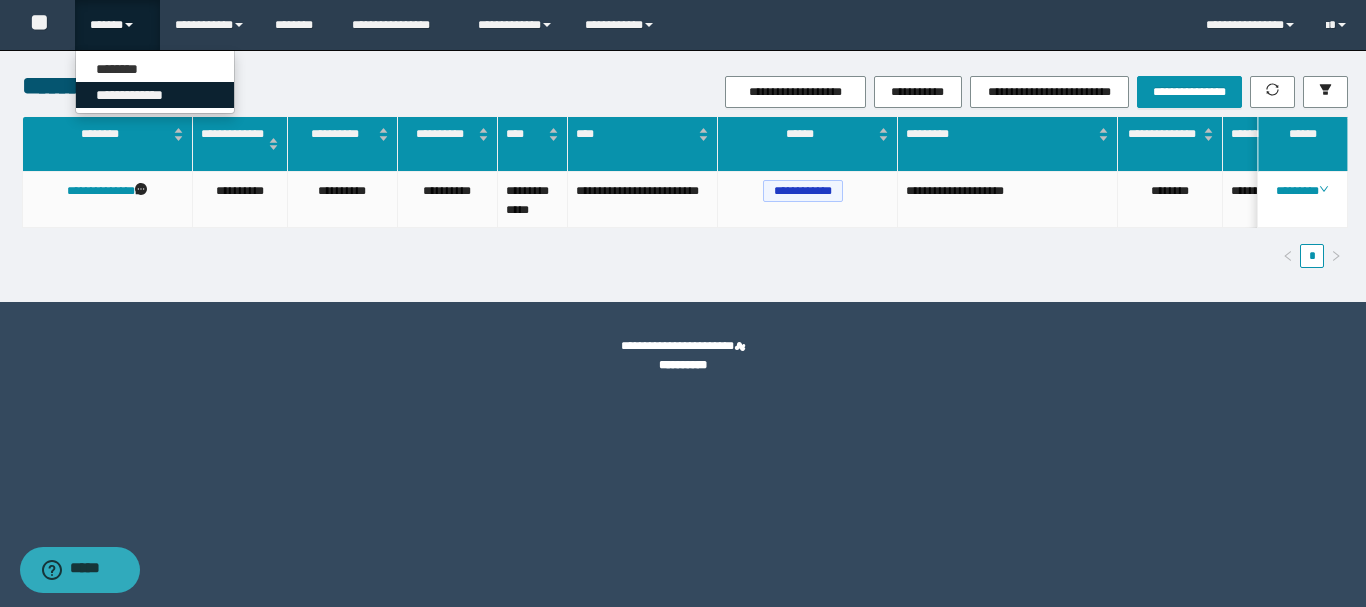 click on "**********" at bounding box center [155, 95] 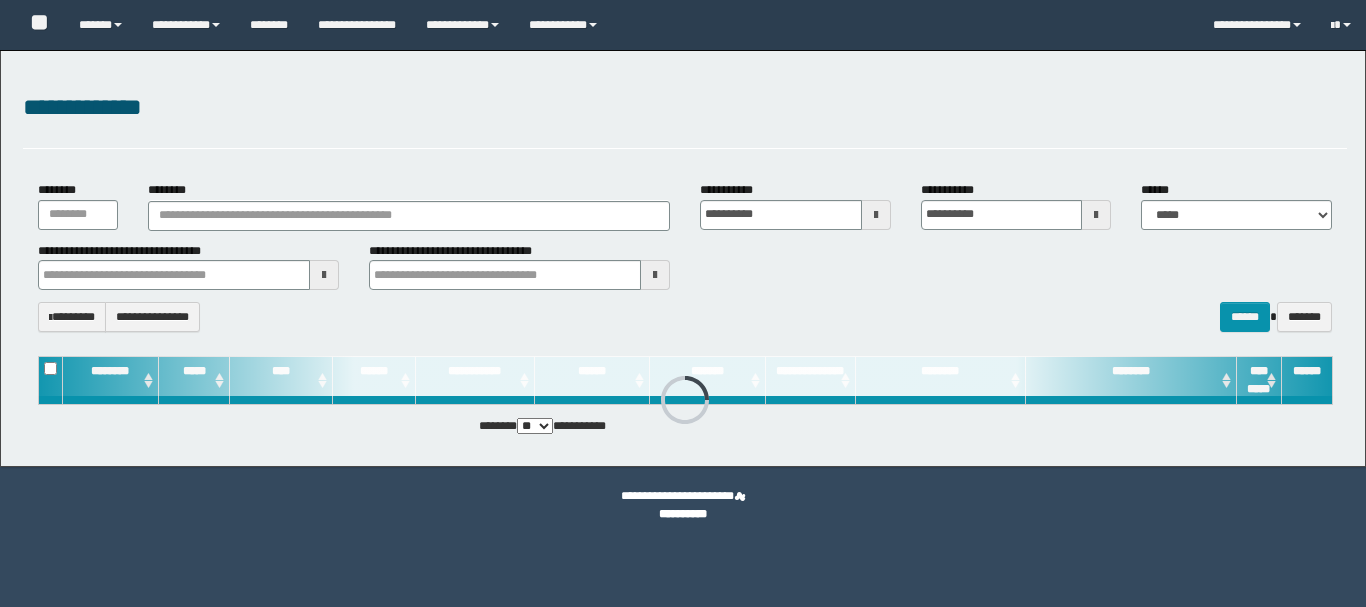 scroll, scrollTop: 0, scrollLeft: 0, axis: both 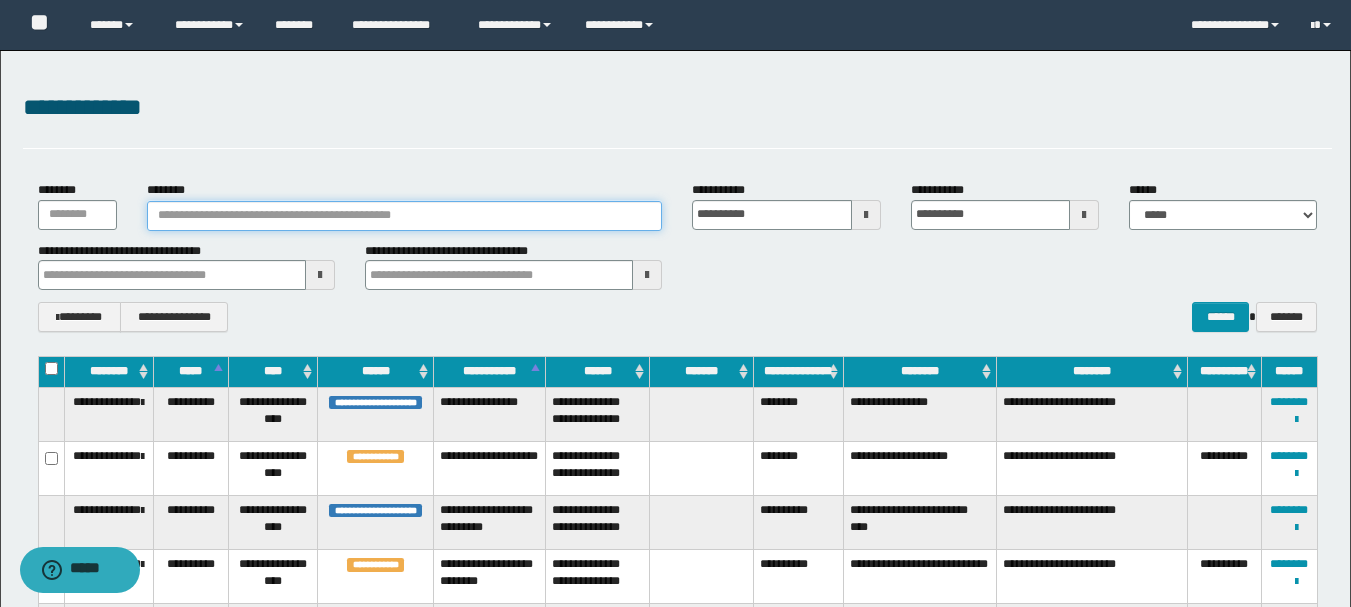 paste on "********" 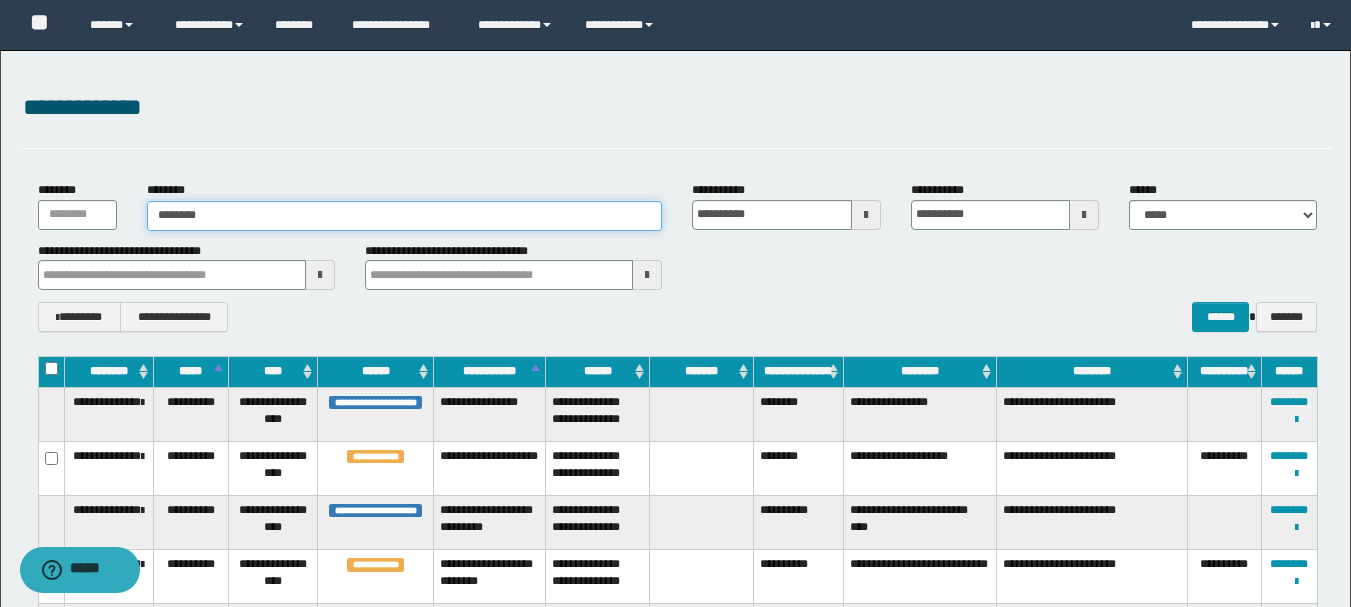 type on "********" 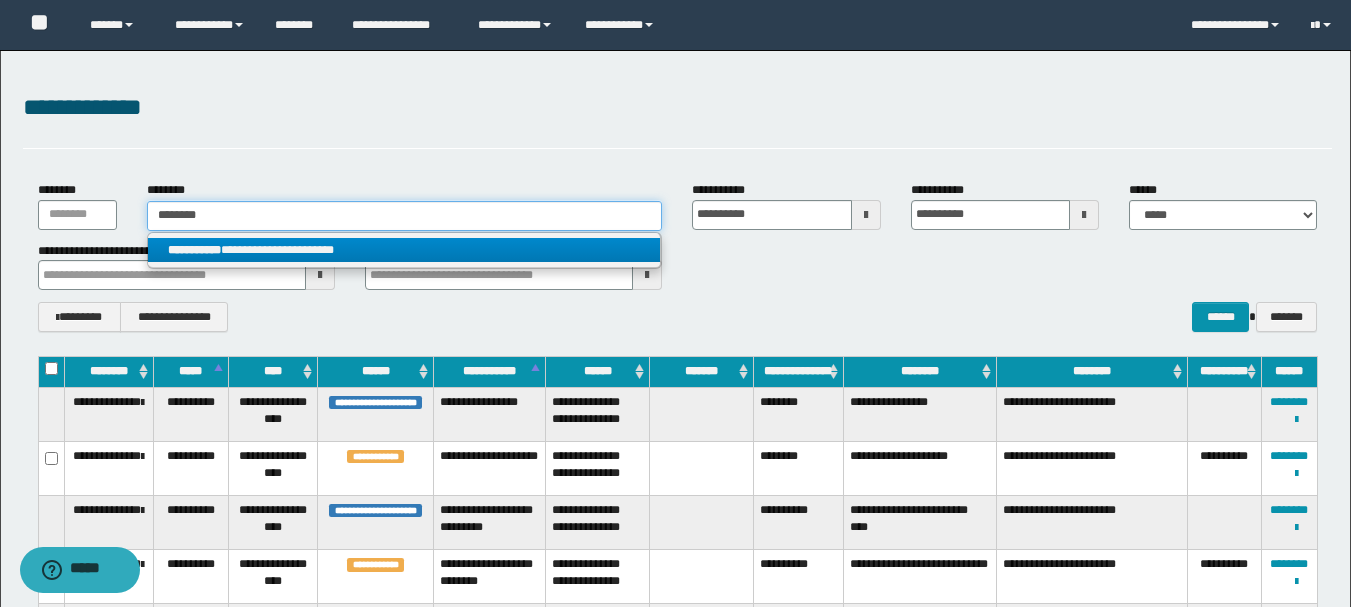 type on "********" 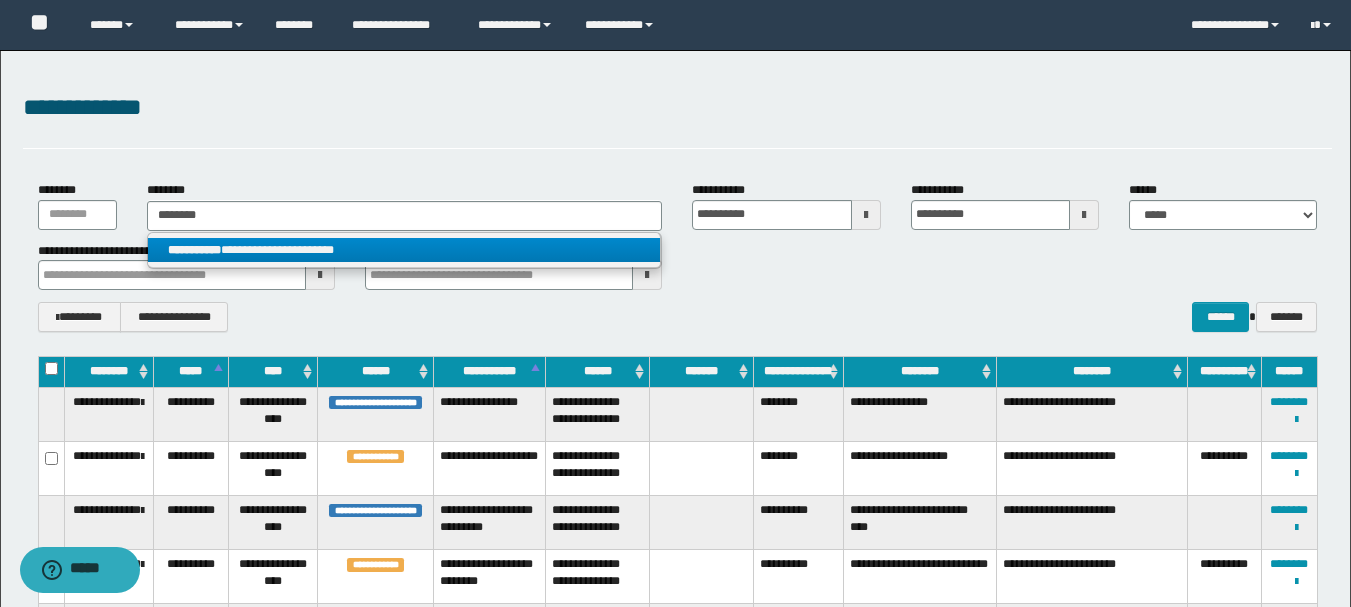 click on "**********" at bounding box center (404, 250) 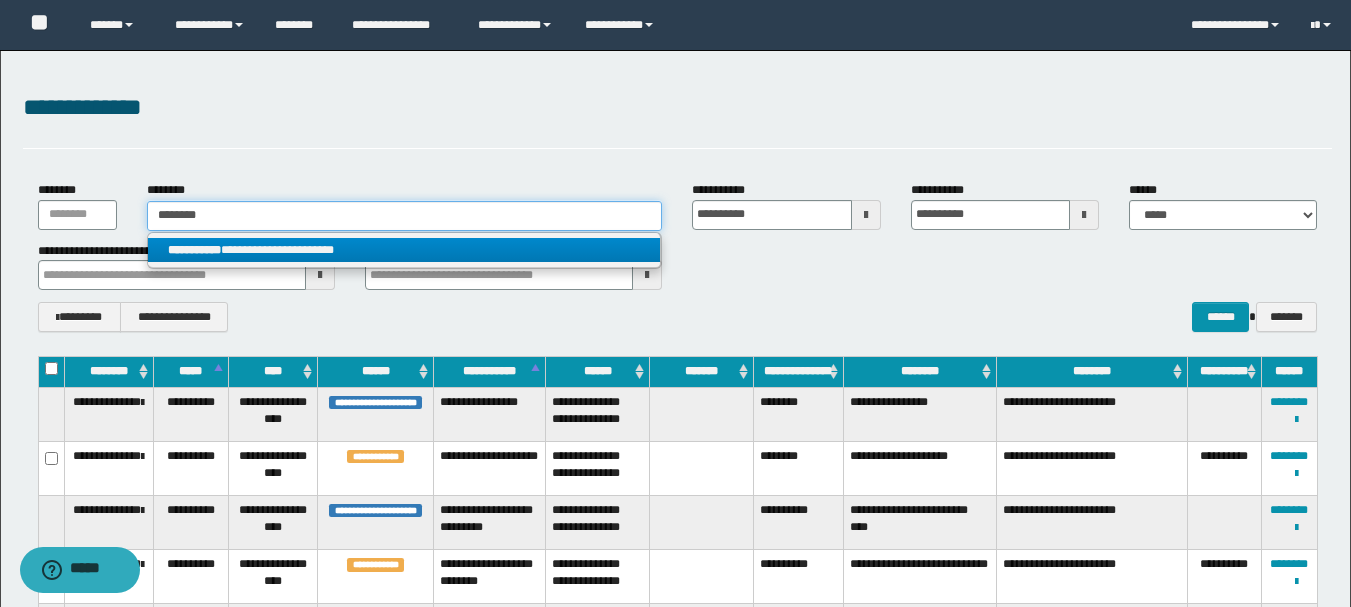 type 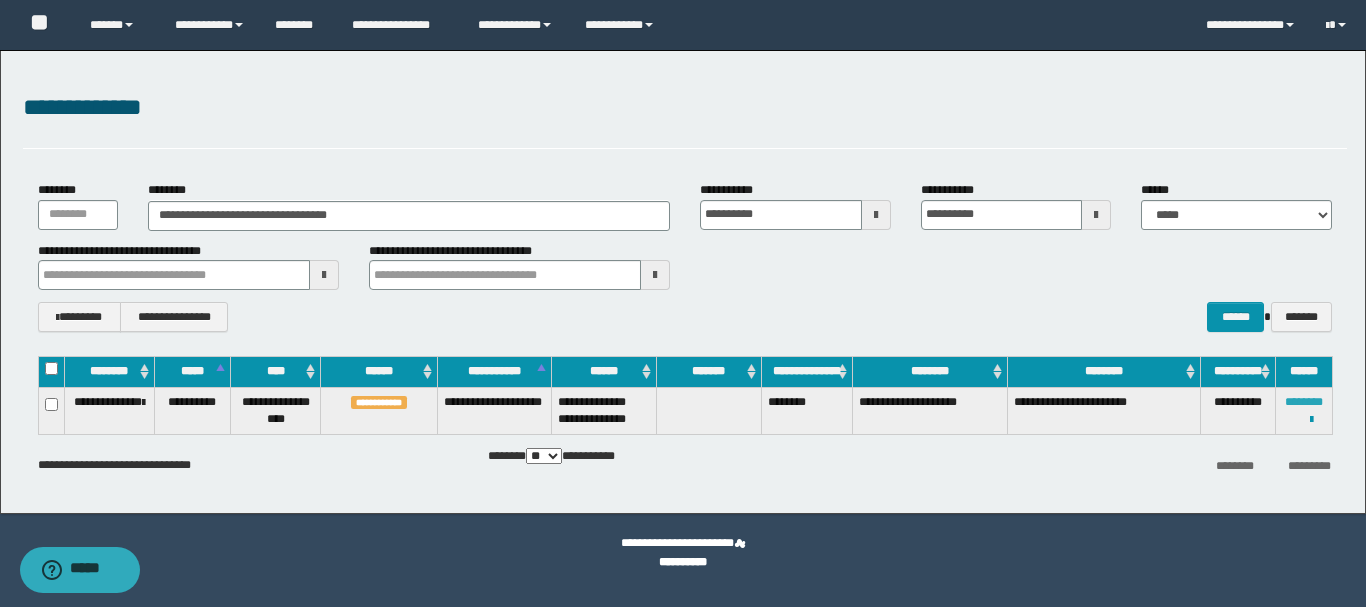 click on "********" at bounding box center (1304, 402) 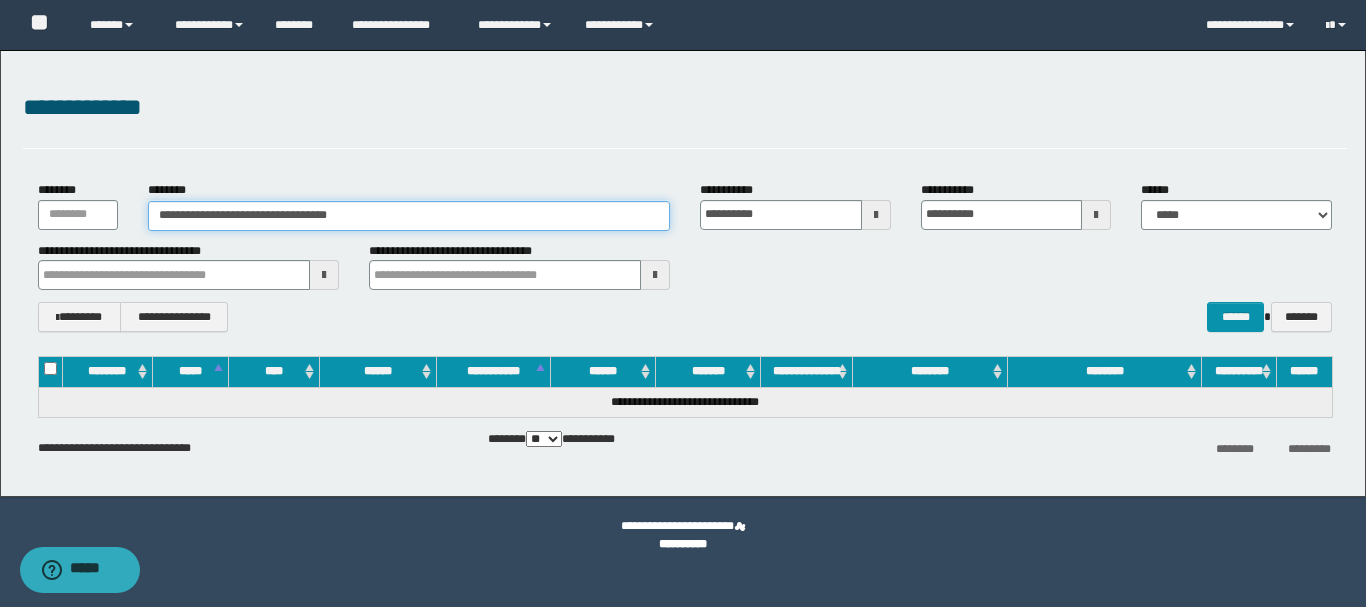 click on "**********" at bounding box center (409, 216) 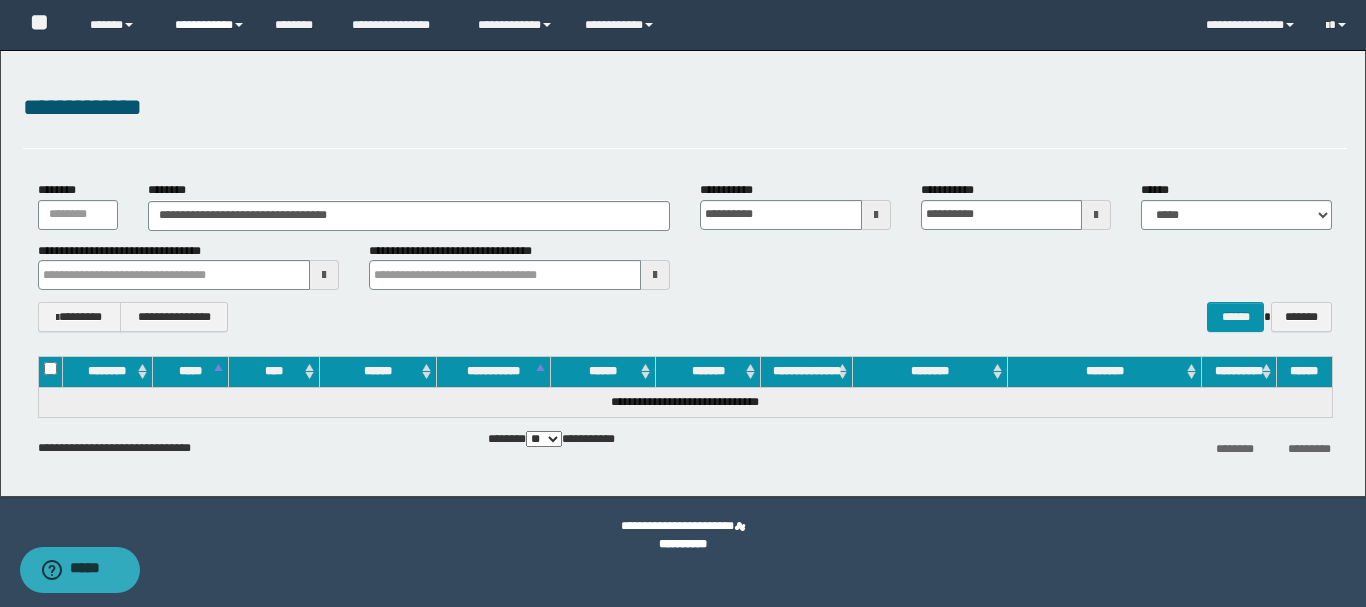 click on "**********" at bounding box center (210, 25) 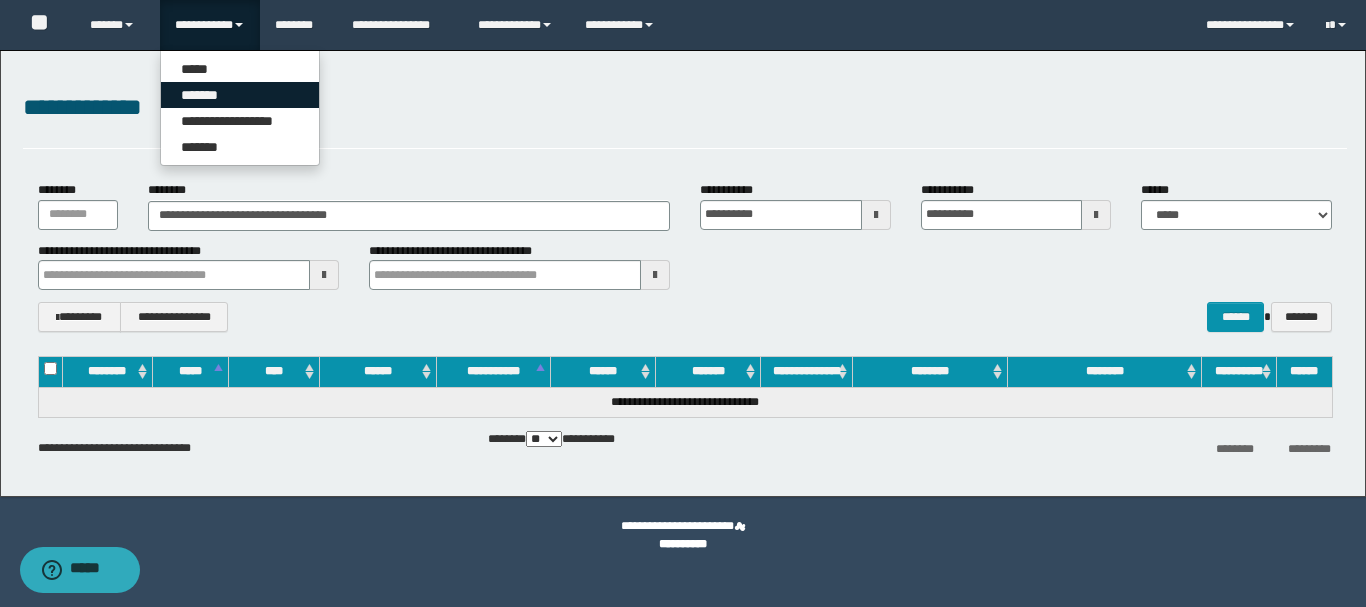 click on "*******" at bounding box center [240, 95] 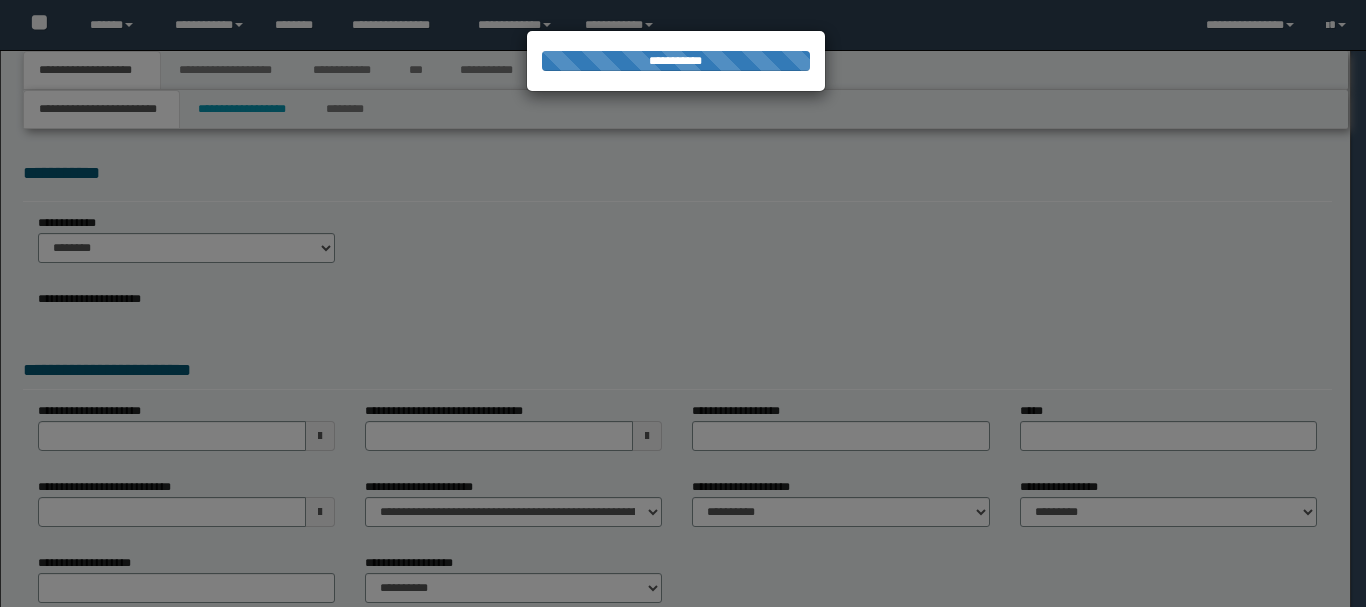scroll, scrollTop: 0, scrollLeft: 0, axis: both 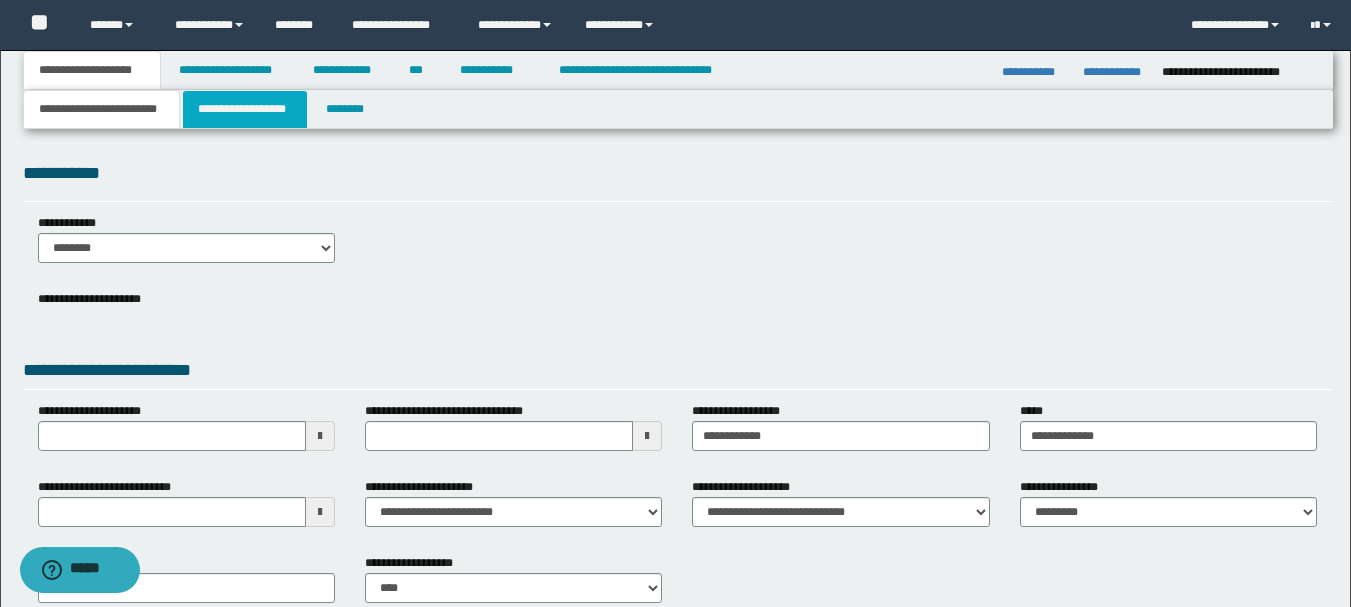 click on "**********" at bounding box center [245, 109] 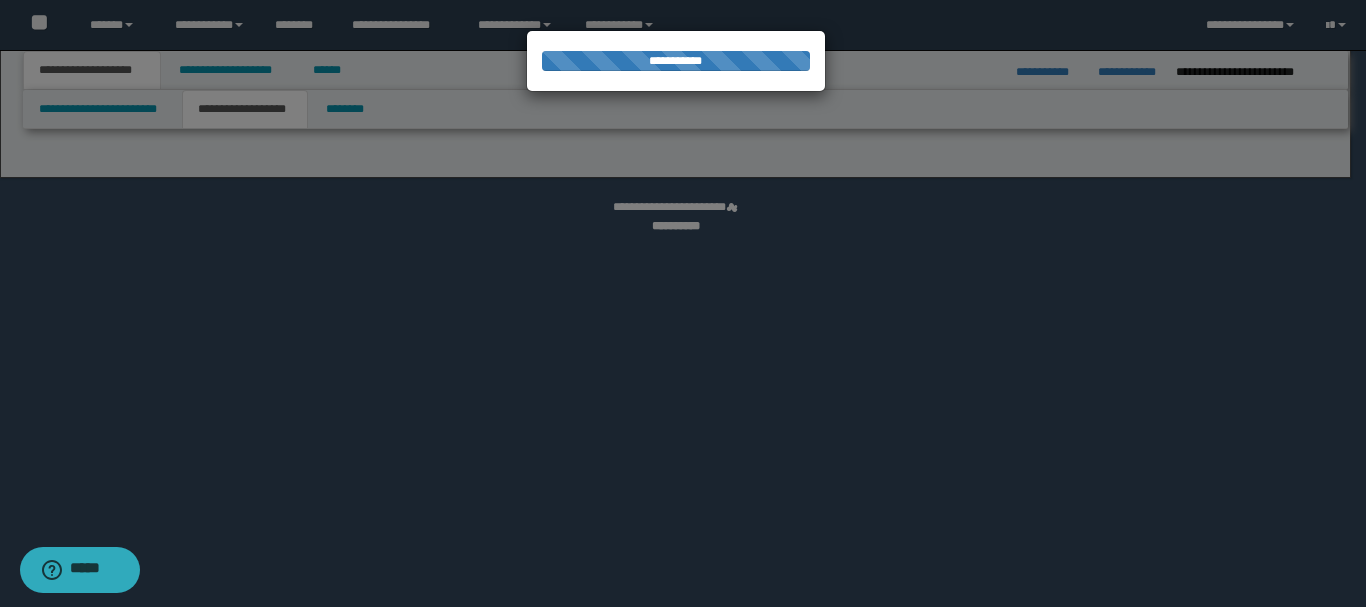 select on "*" 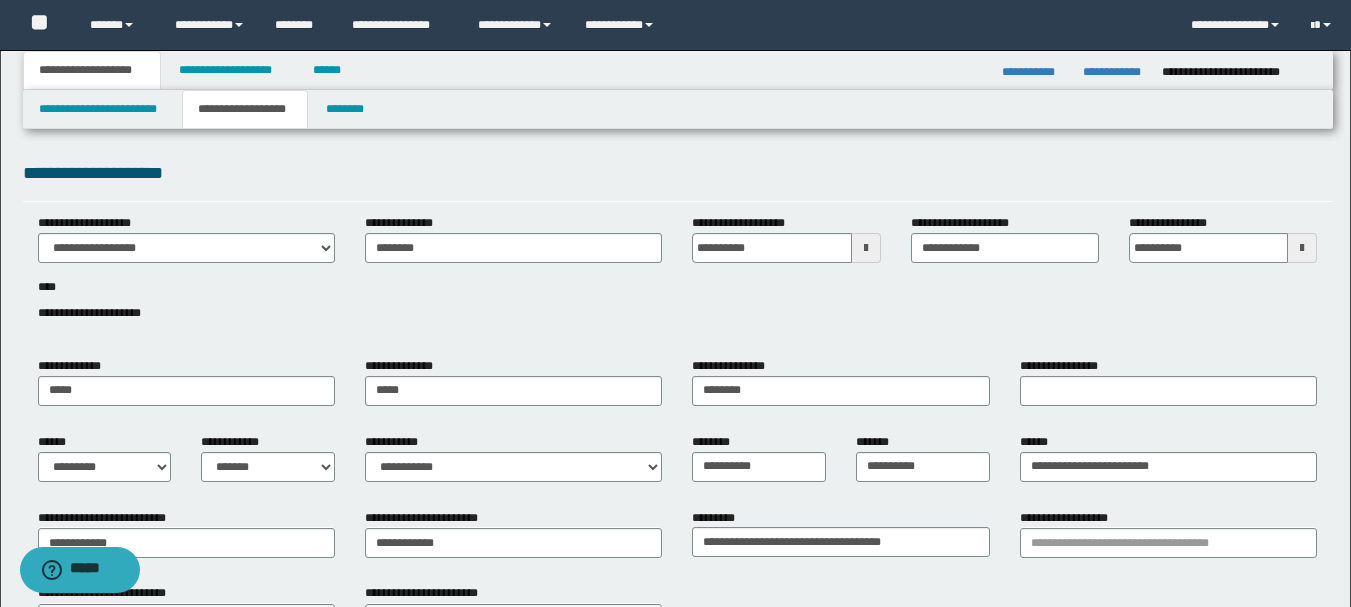 click on "**********" at bounding box center [675, 539] 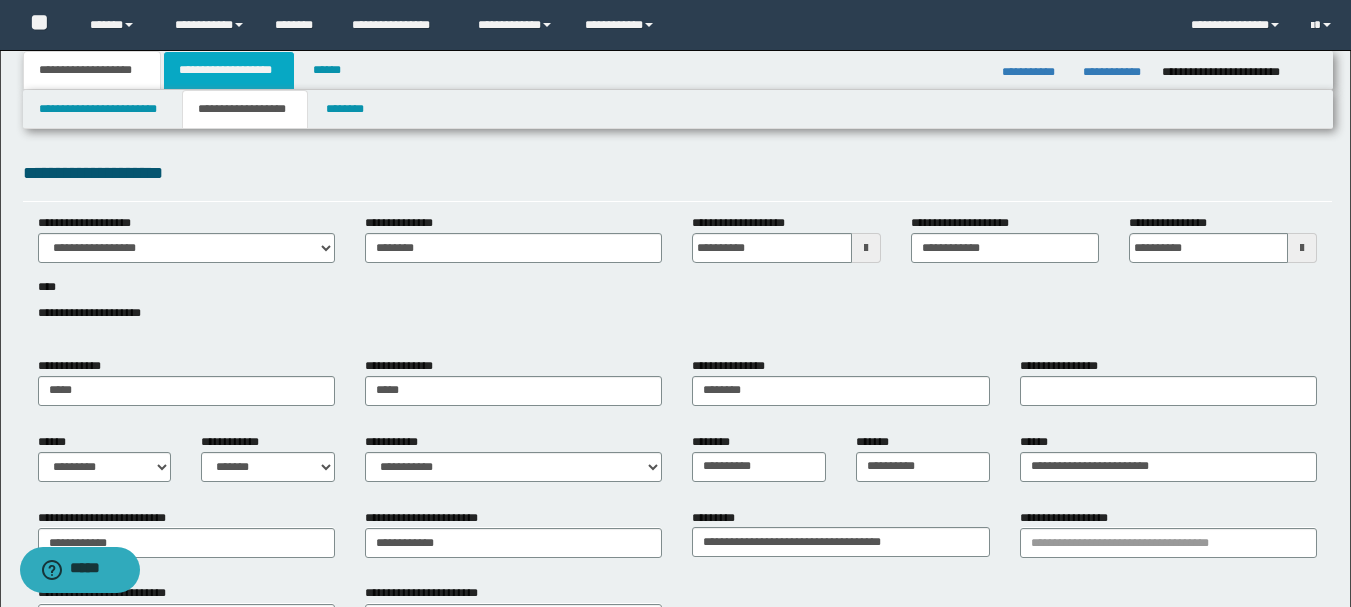 click on "**********" at bounding box center [229, 70] 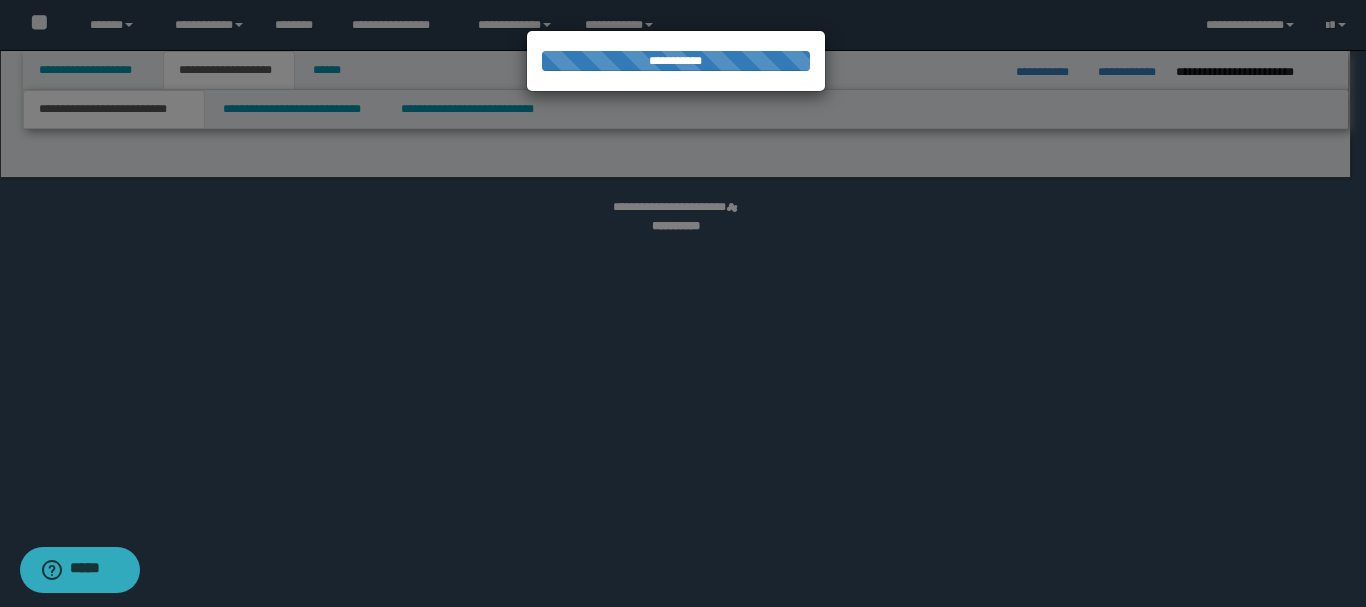 select on "*" 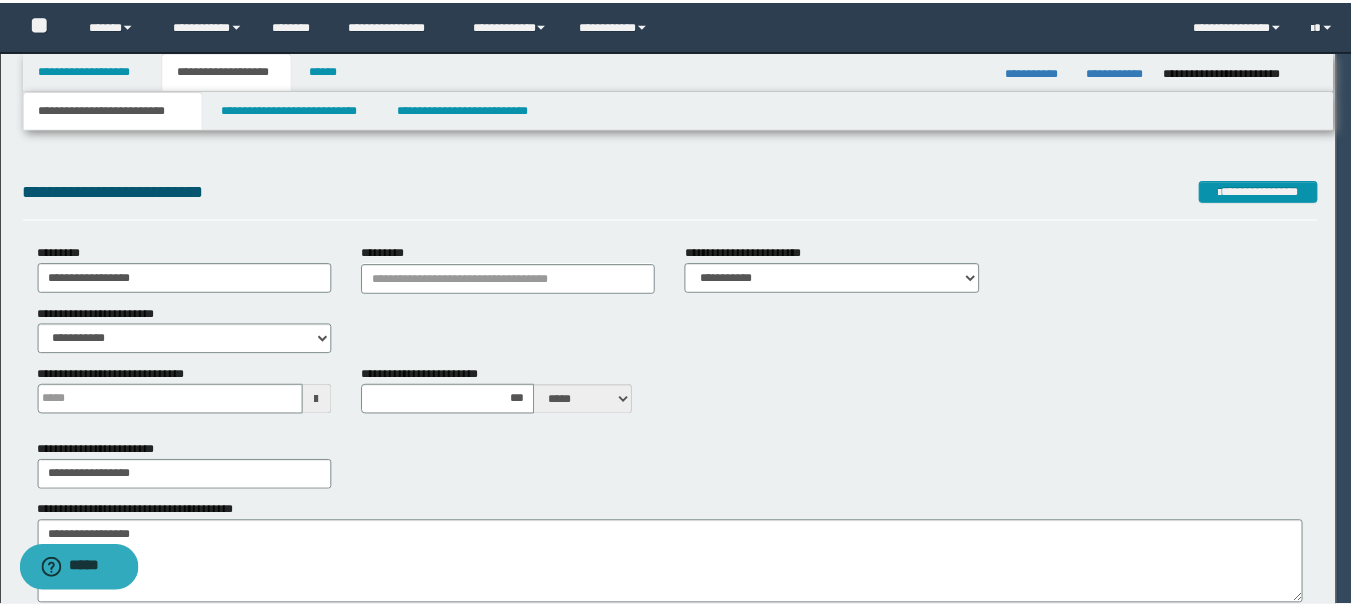 scroll, scrollTop: 0, scrollLeft: 0, axis: both 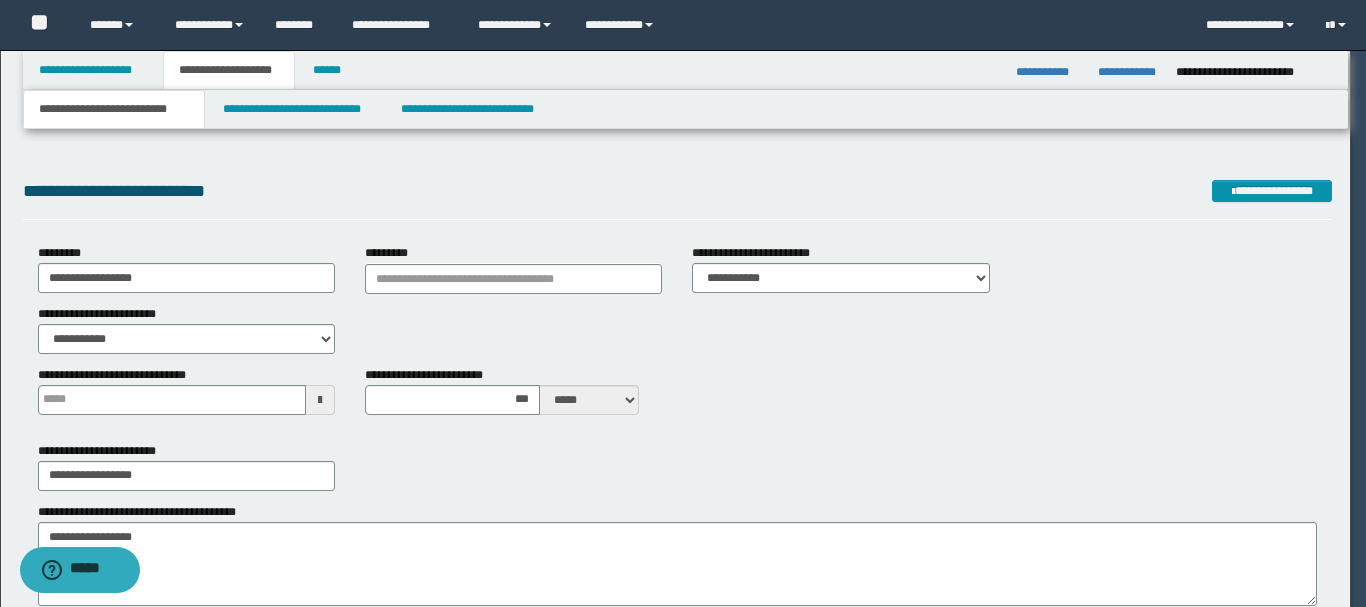 type 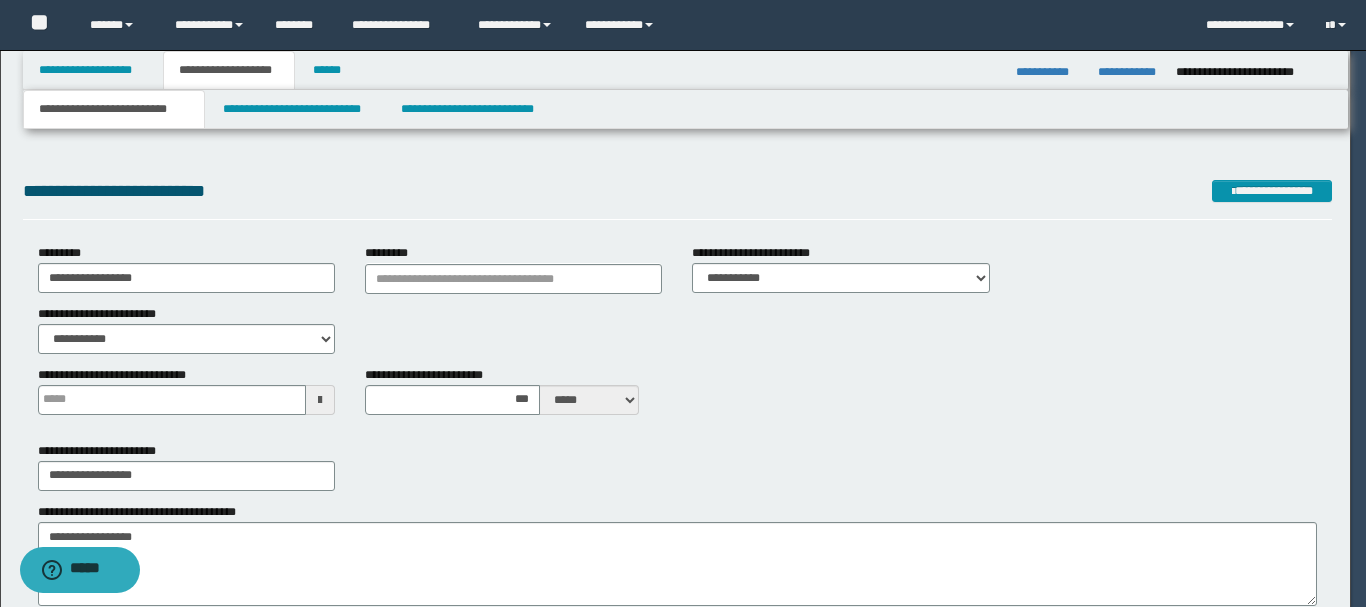 type on "***" 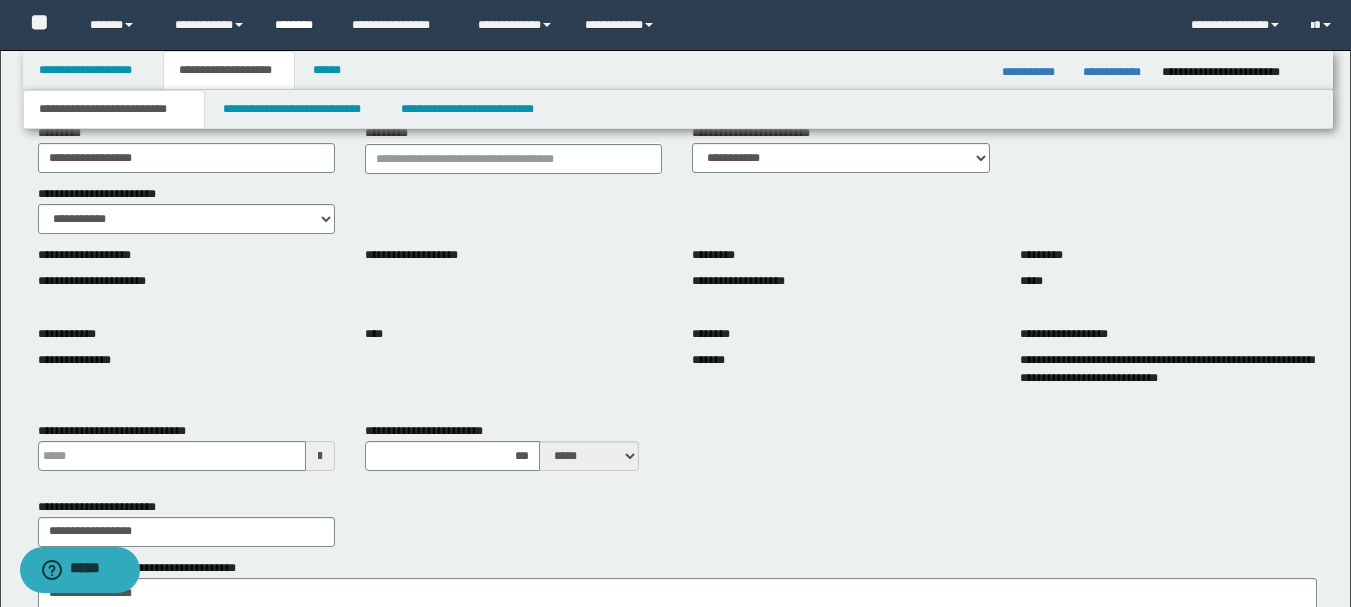 scroll, scrollTop: 0, scrollLeft: 0, axis: both 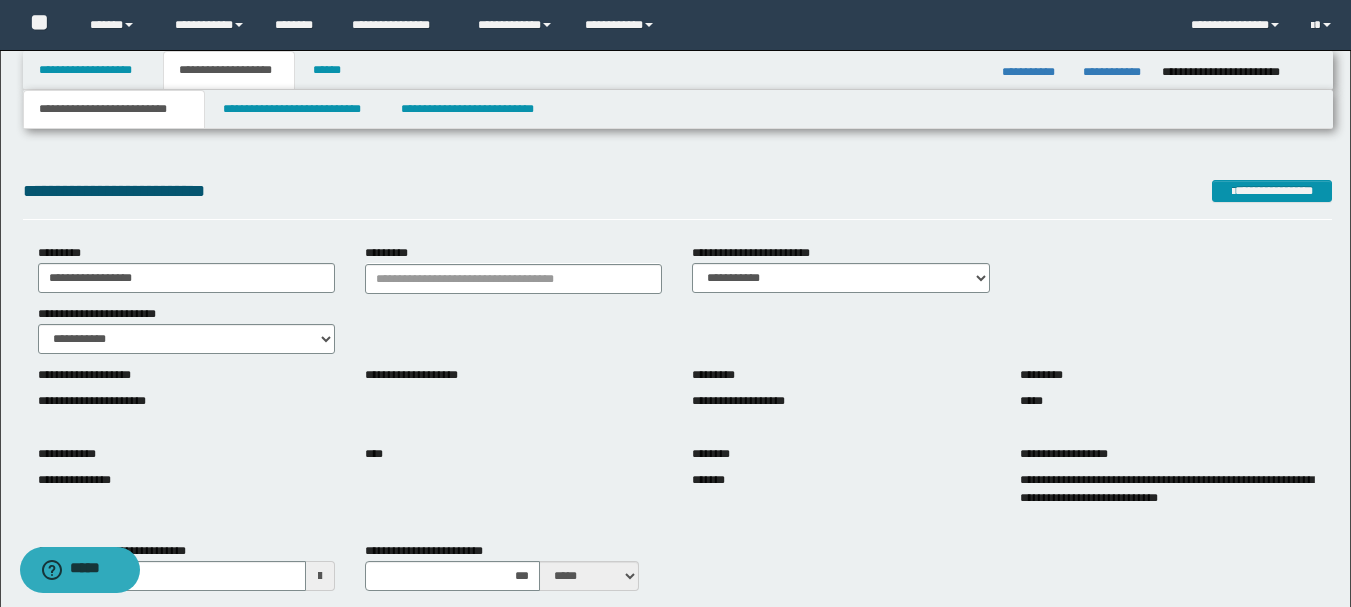 click on "**********" at bounding box center [675, 976] 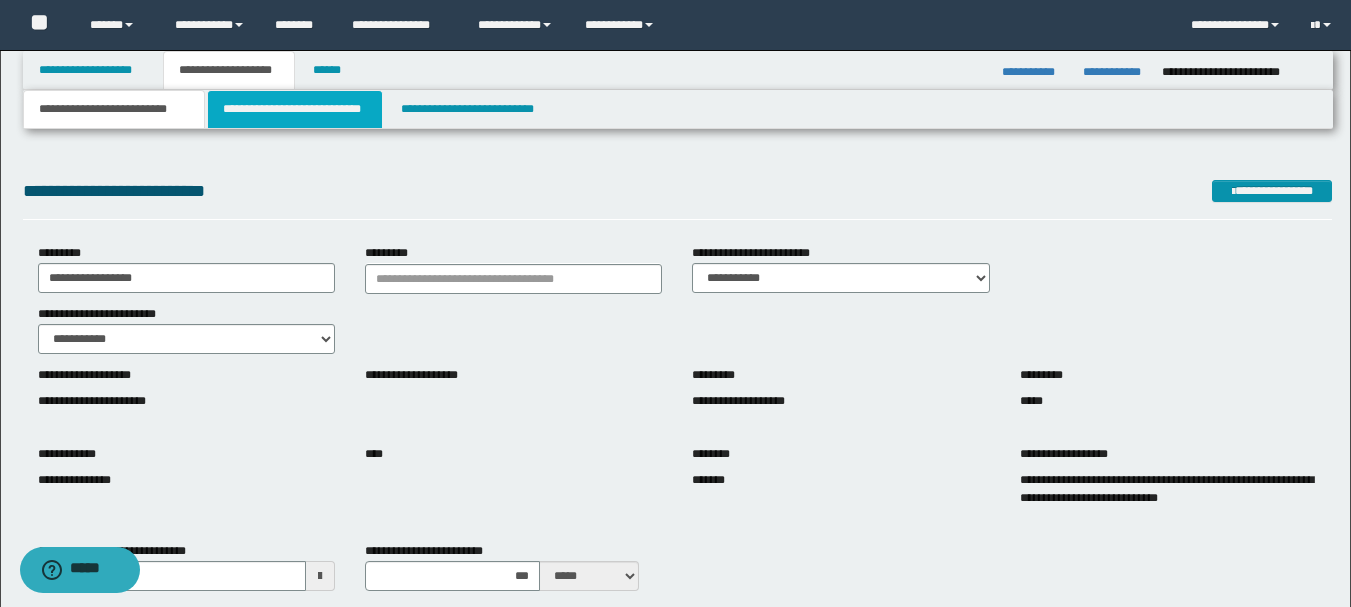 click on "**********" at bounding box center [295, 109] 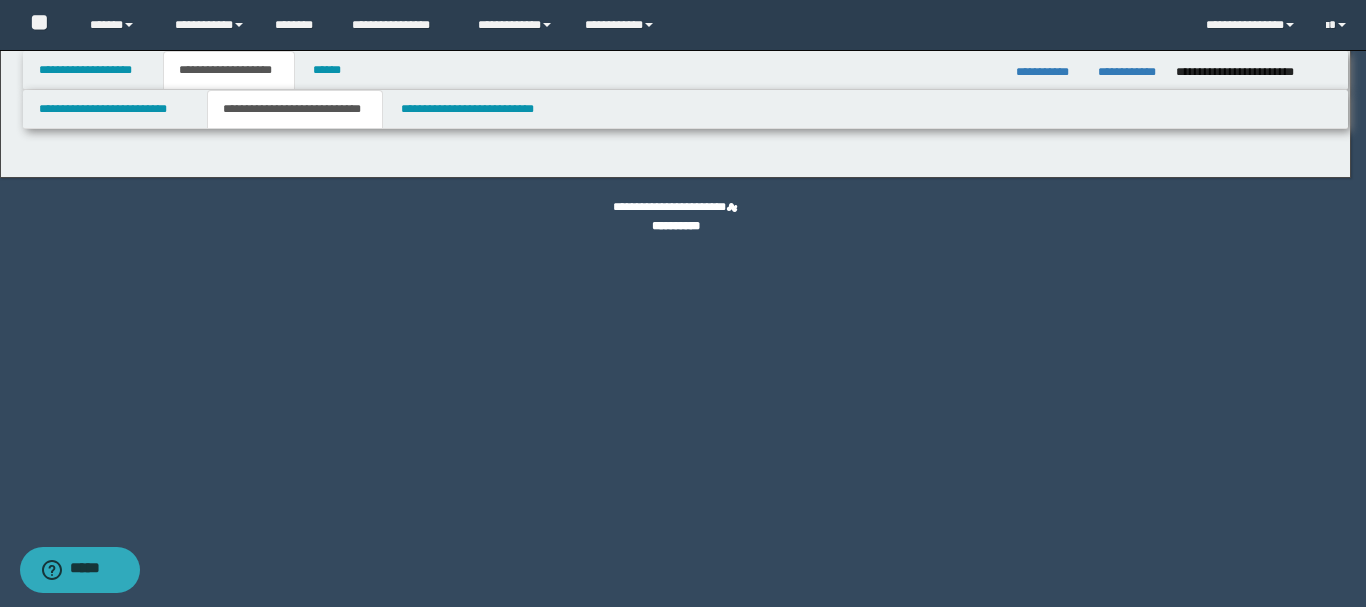 select on "*" 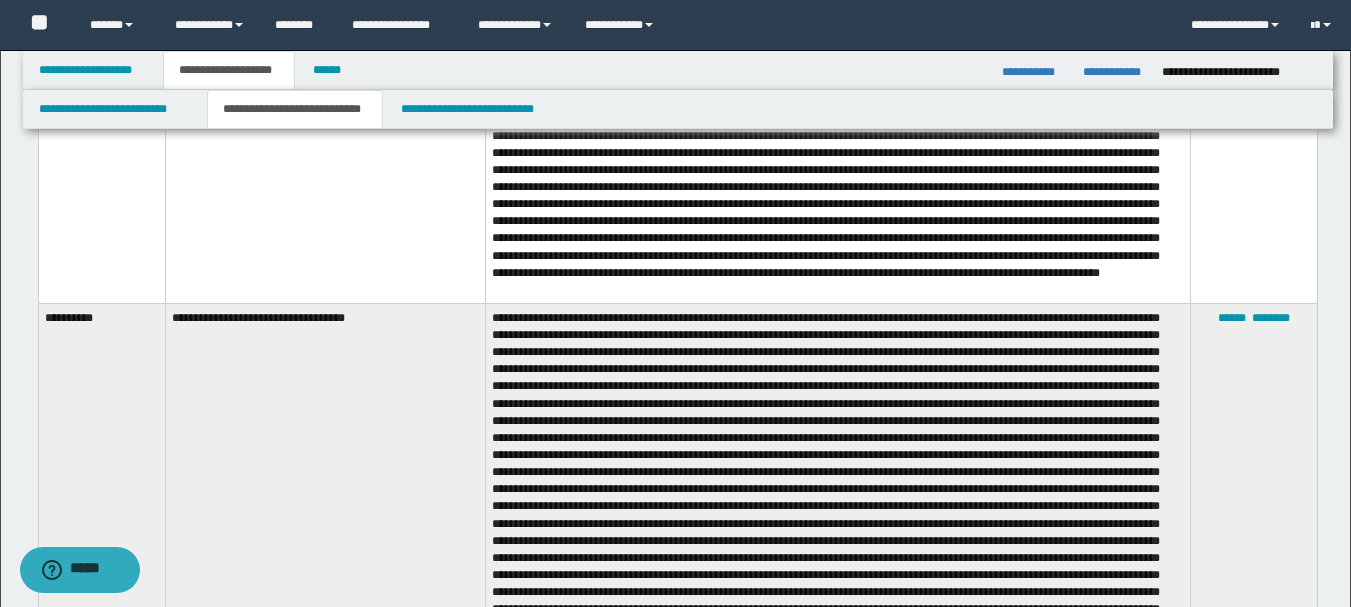 scroll, scrollTop: 531, scrollLeft: 0, axis: vertical 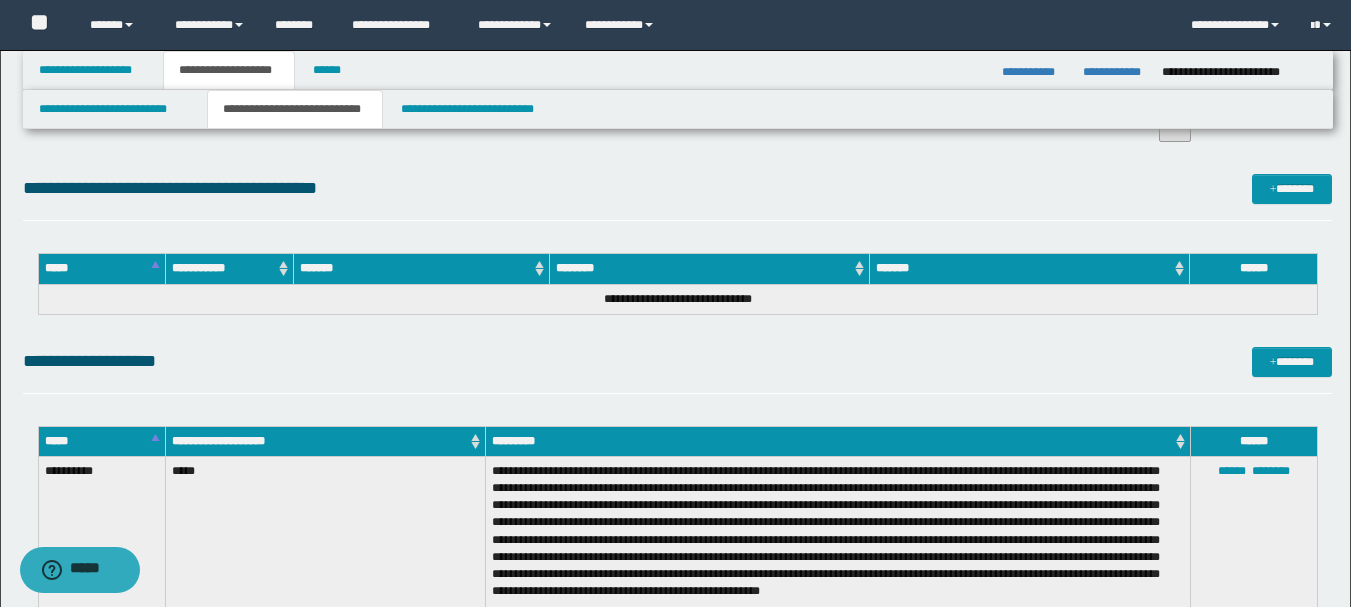click on "**********" at bounding box center [675, 592] 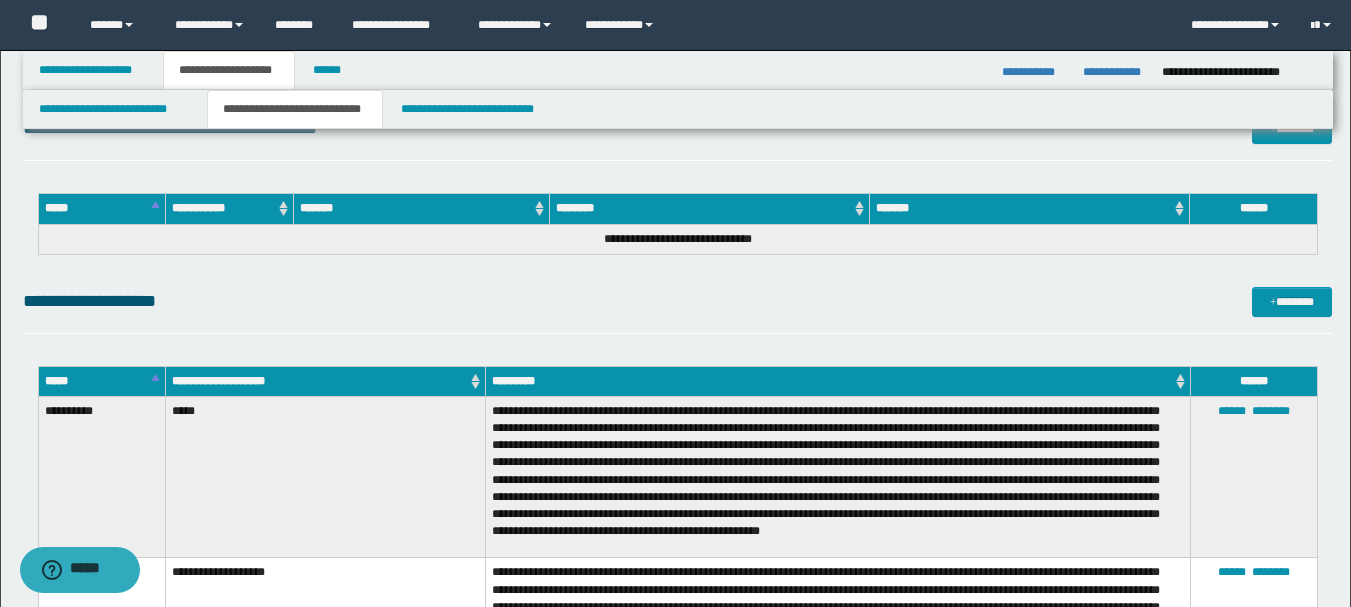 scroll, scrollTop: 75, scrollLeft: 0, axis: vertical 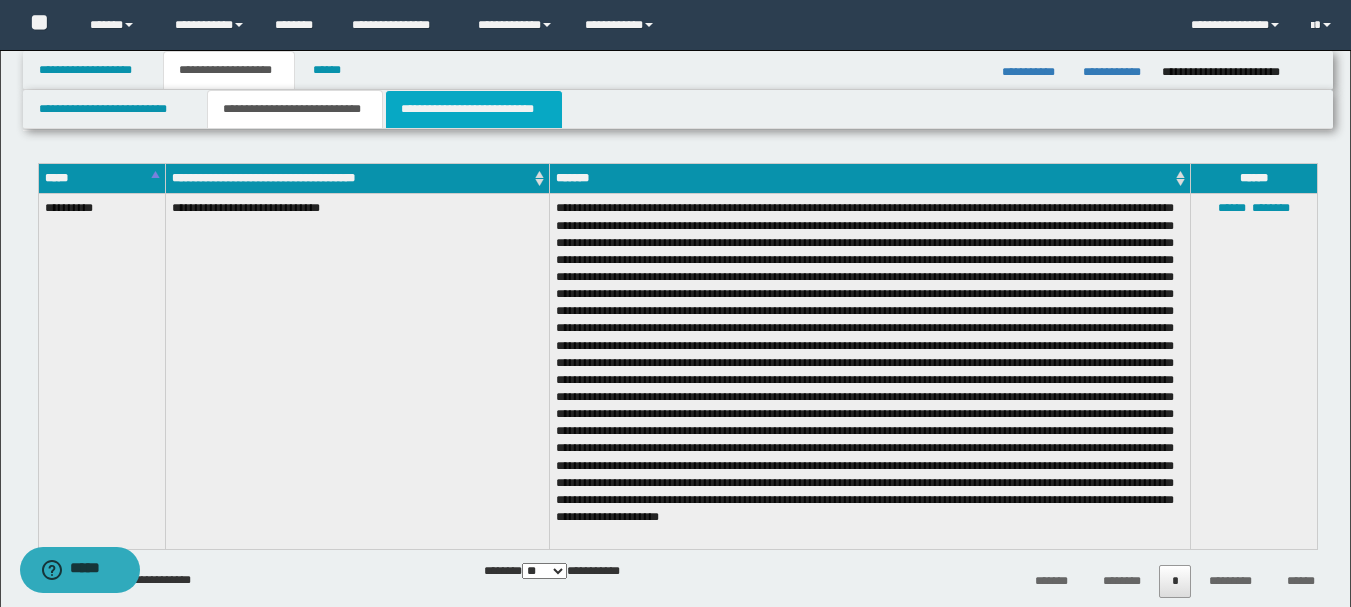 click on "**********" at bounding box center [474, 109] 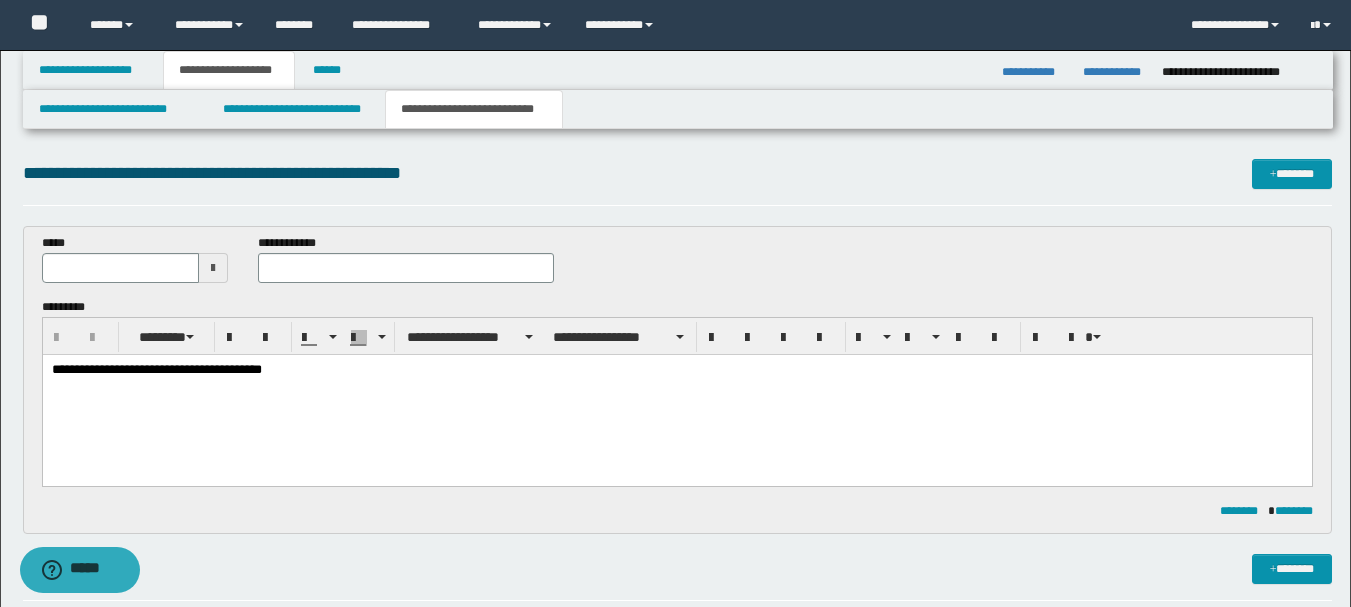 scroll, scrollTop: 531, scrollLeft: 0, axis: vertical 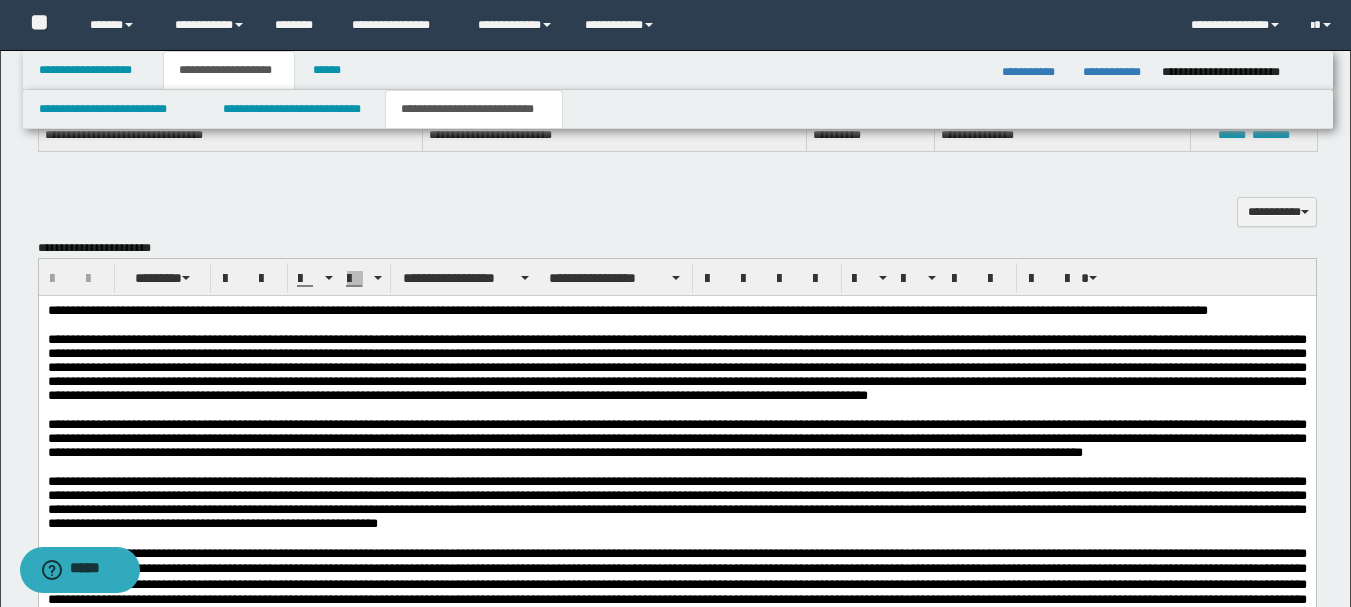click on "**********" at bounding box center [98, 248] 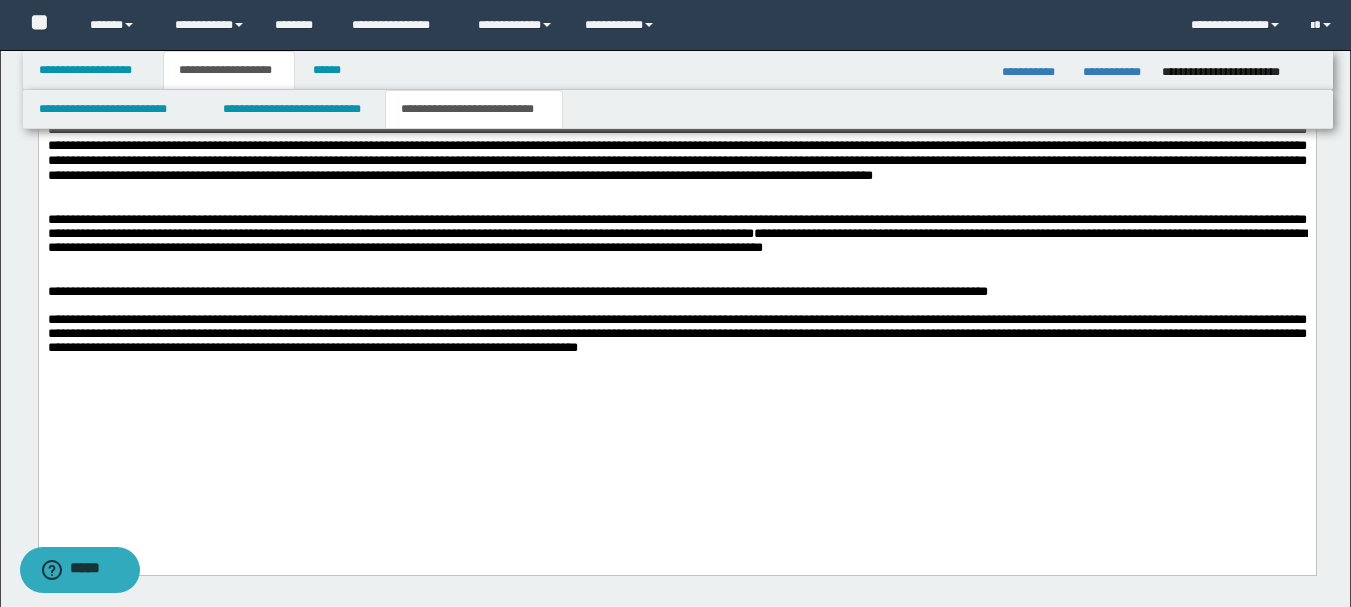 click at bounding box center [676, 277] 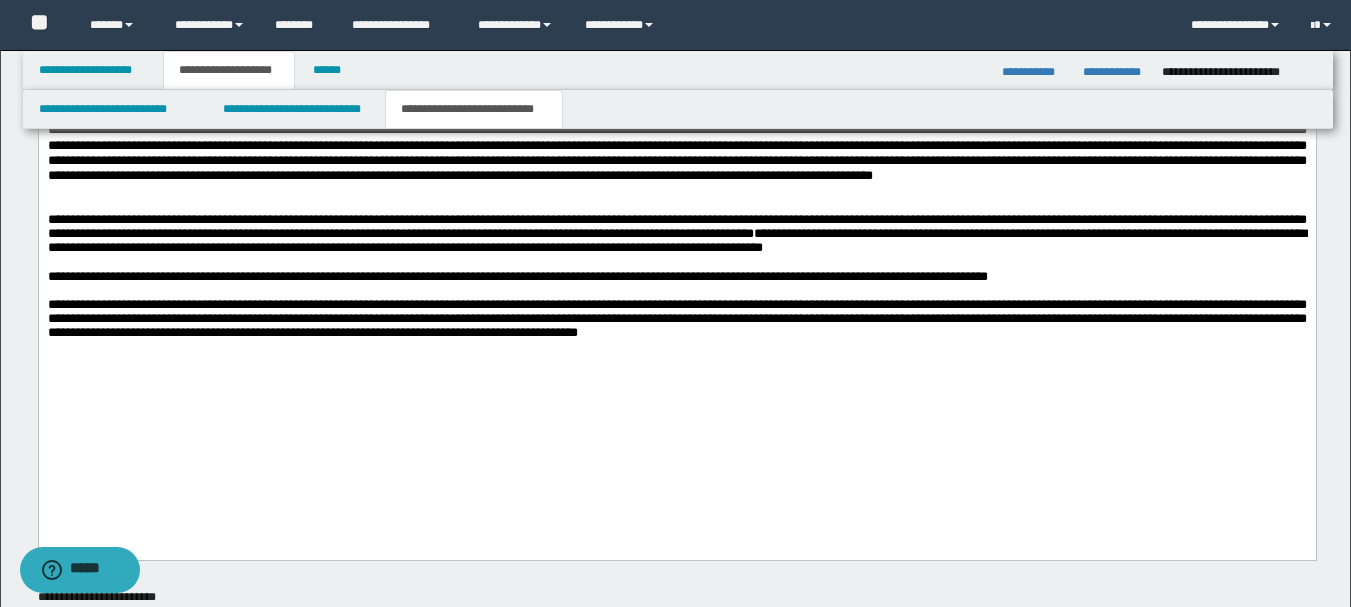 click at bounding box center [676, 206] 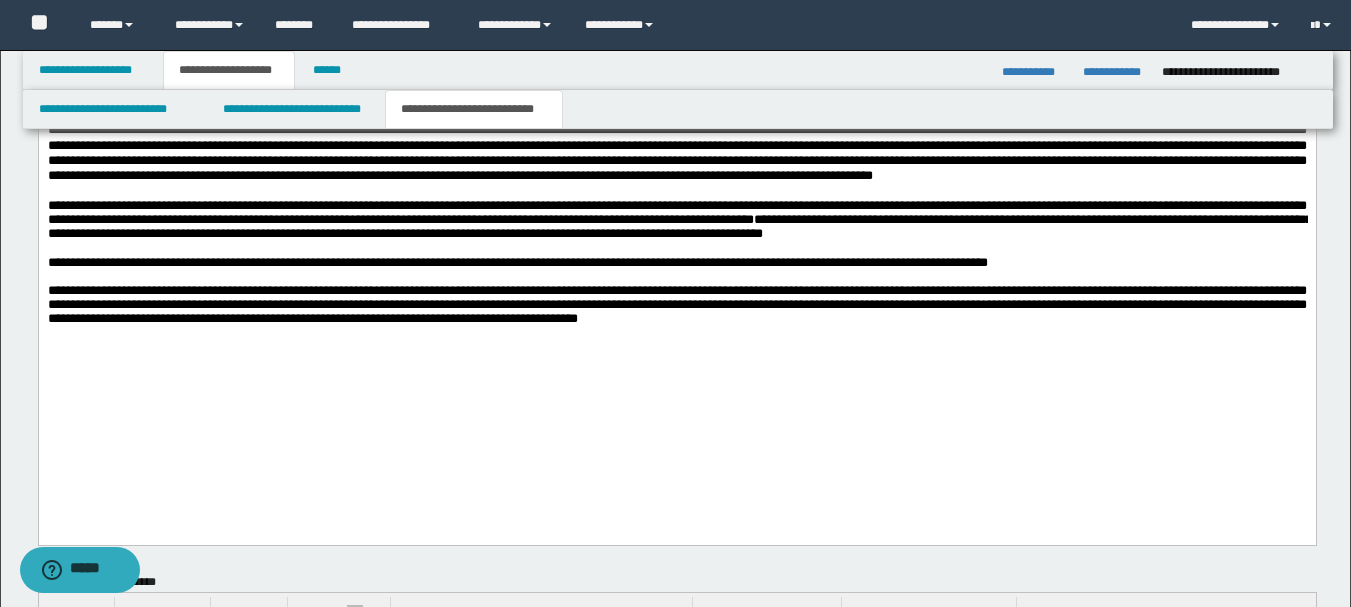 scroll, scrollTop: 531, scrollLeft: 0, axis: vertical 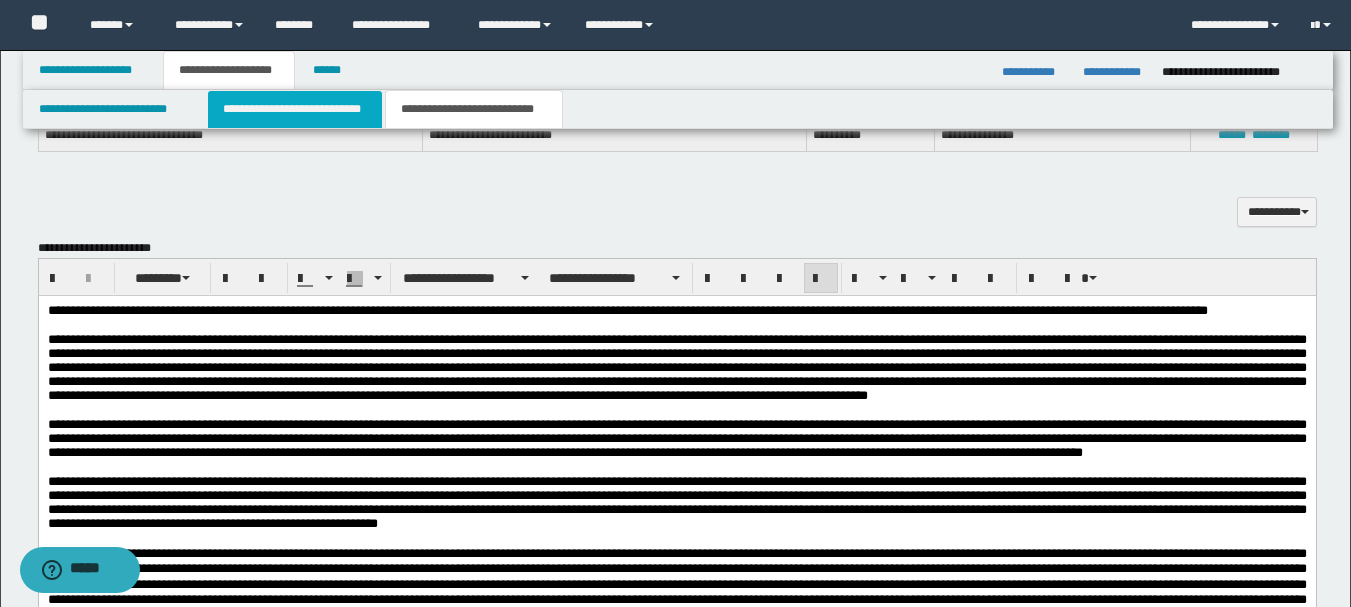 click on "**********" at bounding box center [295, 109] 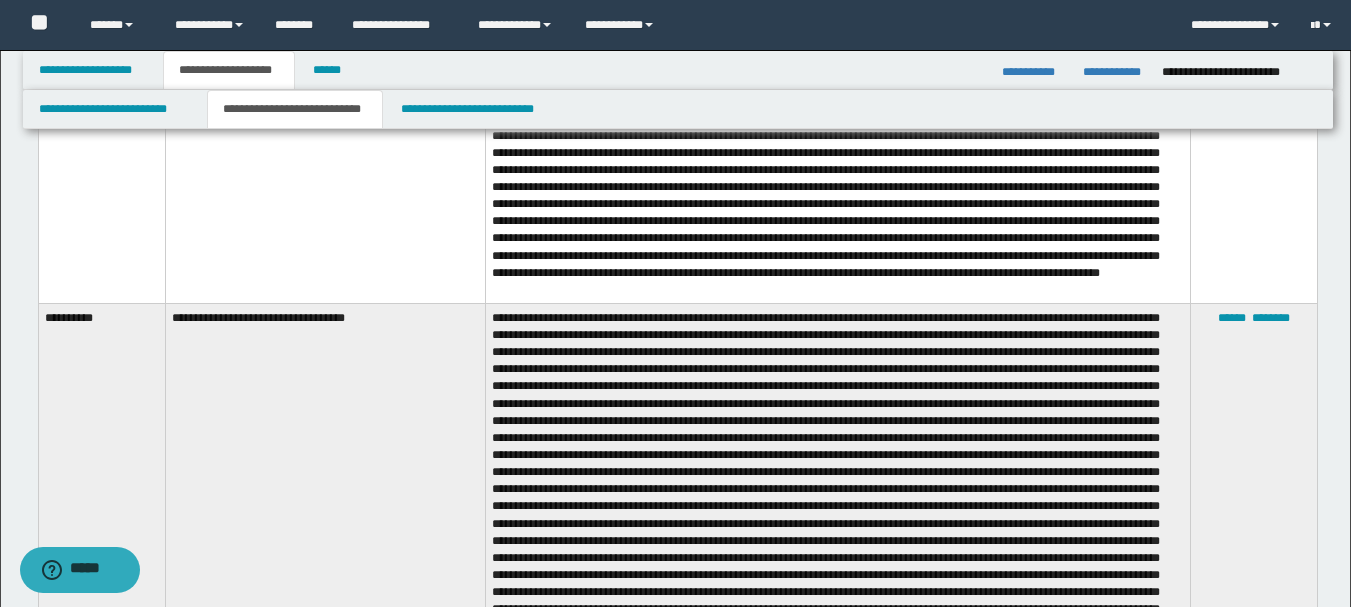 scroll, scrollTop: 1668, scrollLeft: 0, axis: vertical 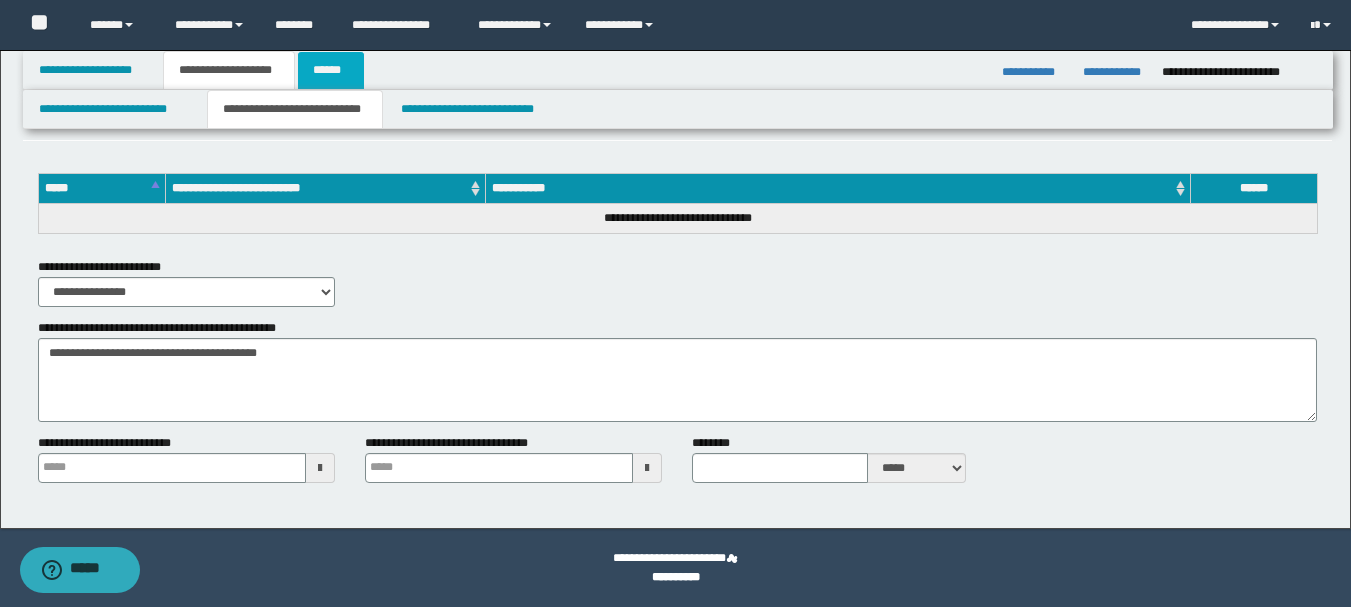 click on "******" at bounding box center (331, 70) 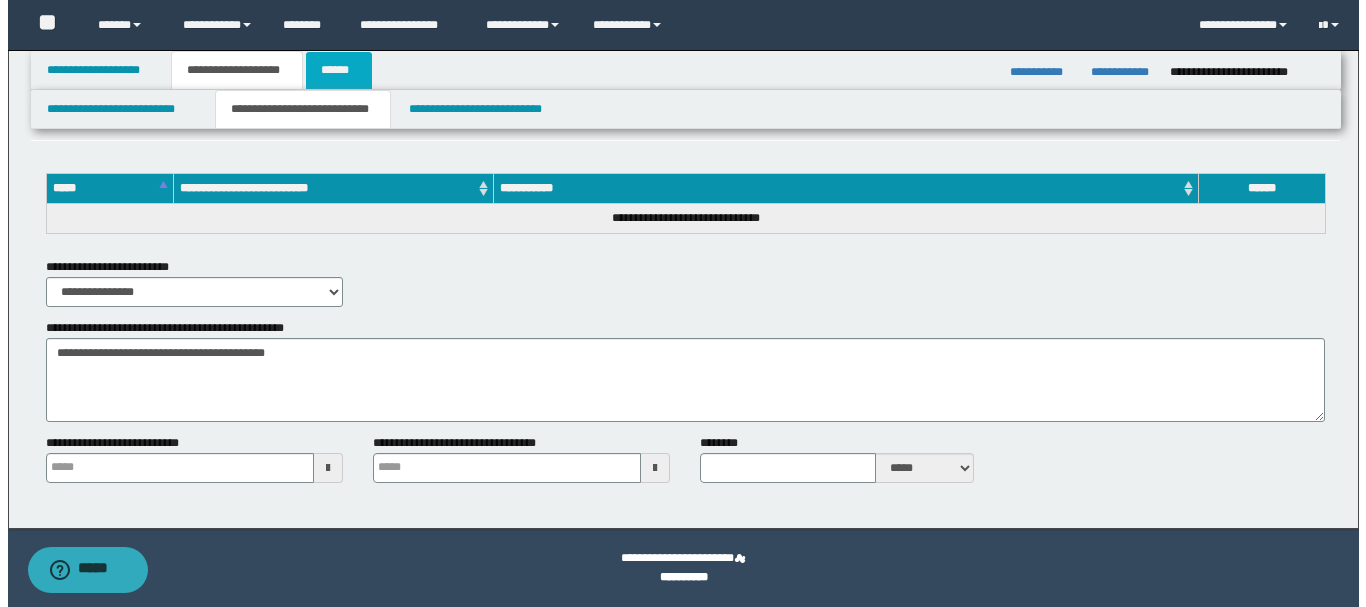 scroll, scrollTop: 0, scrollLeft: 0, axis: both 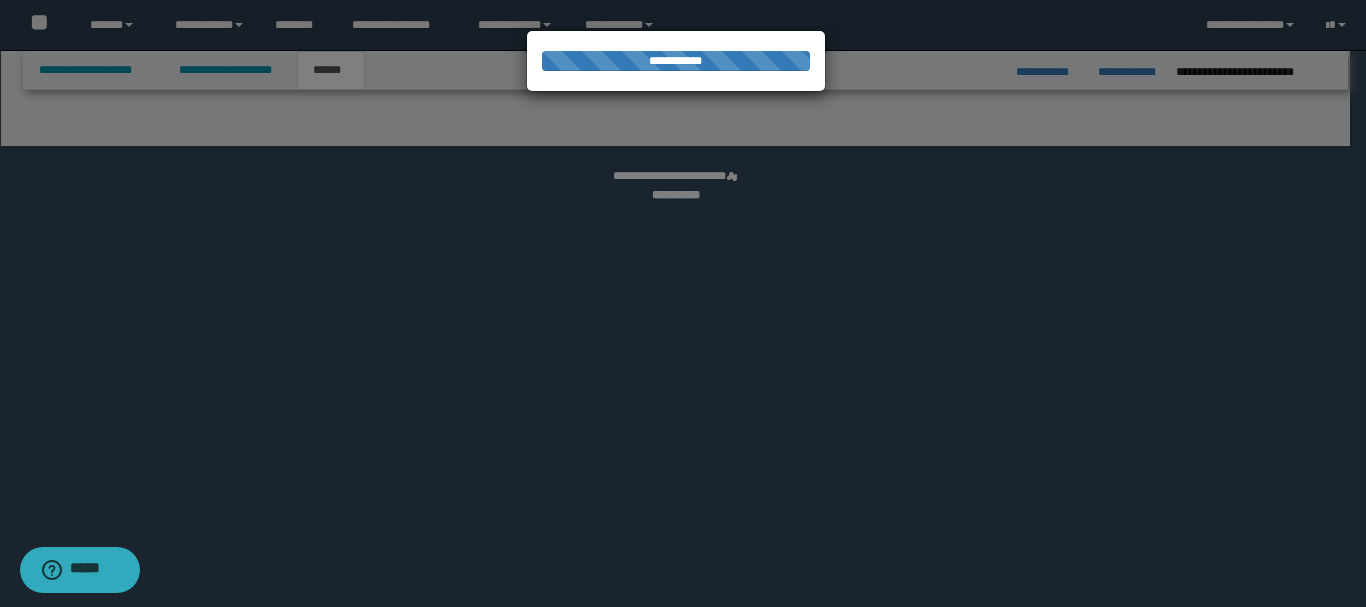 select on "*" 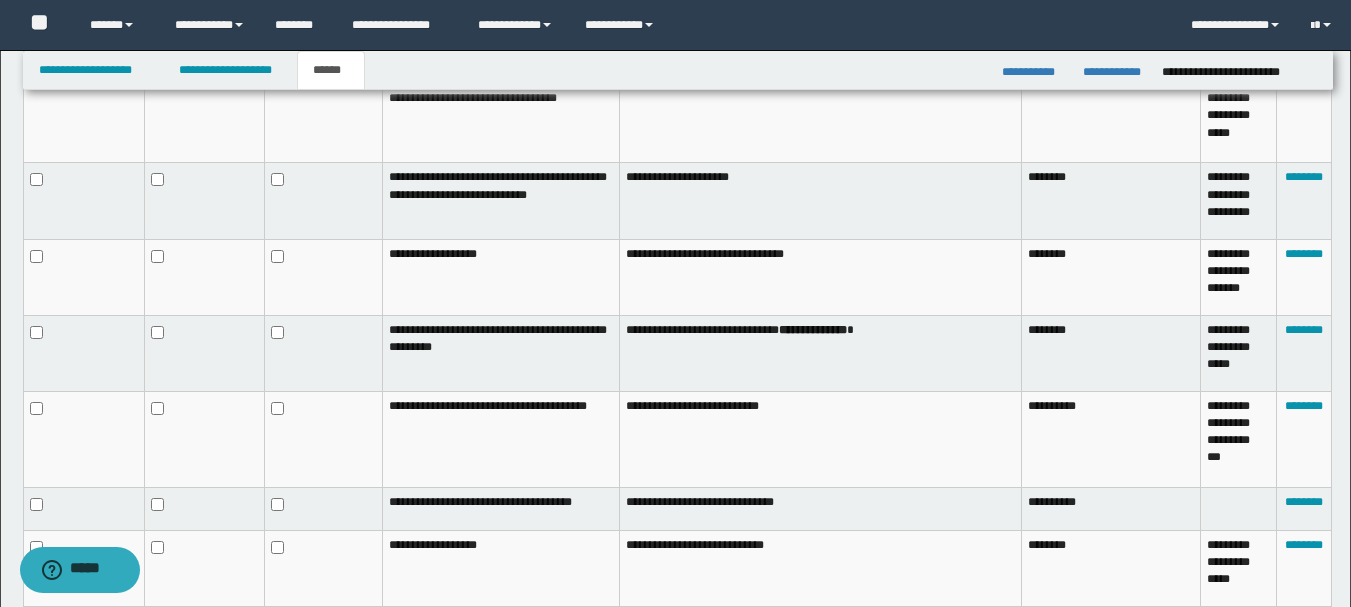 scroll, scrollTop: 1023, scrollLeft: 0, axis: vertical 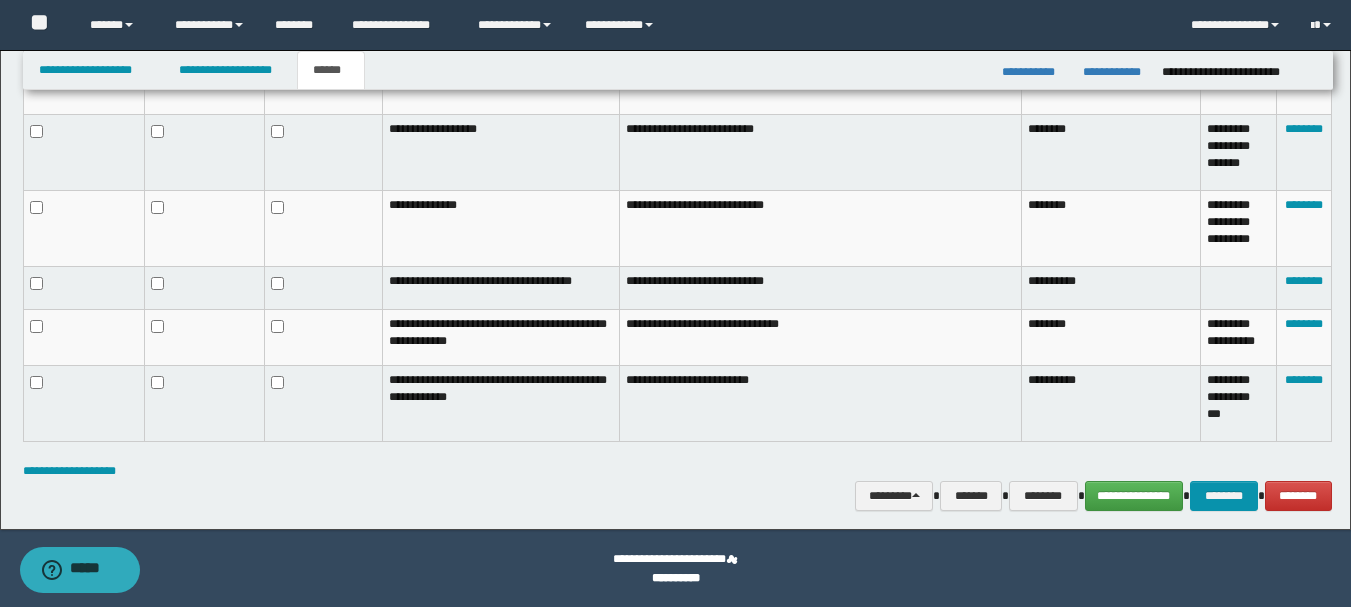 click on "**********" at bounding box center (675, -222) 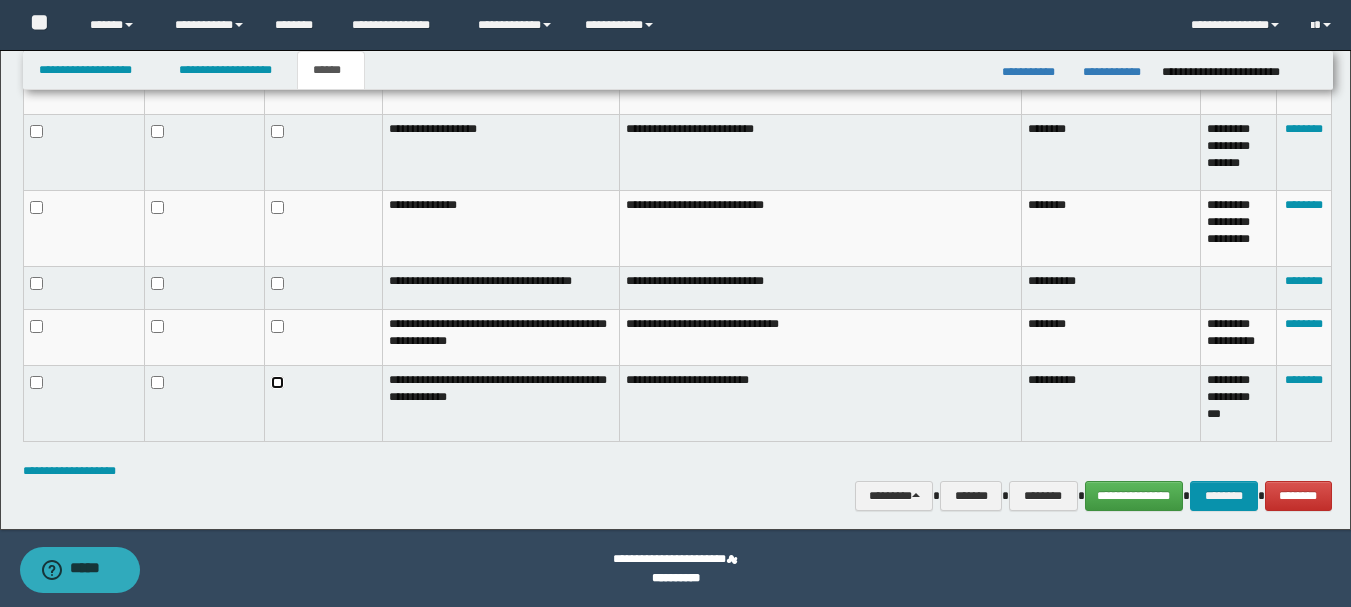 click at bounding box center (323, 403) 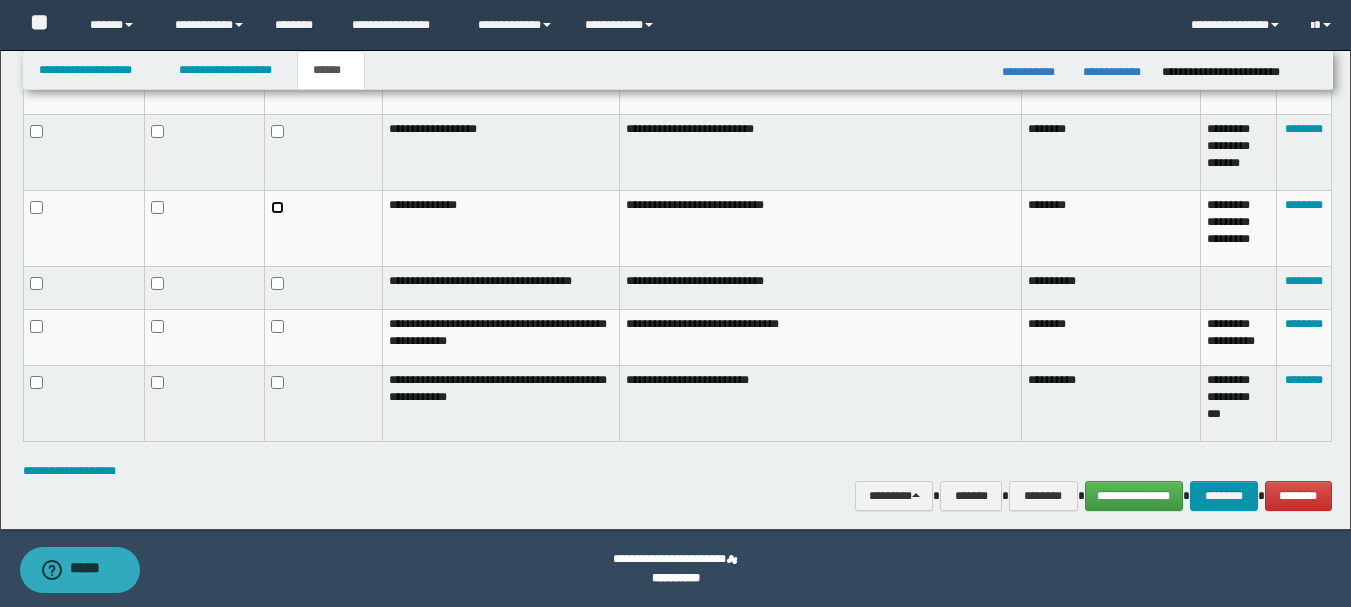 scroll, scrollTop: 492, scrollLeft: 0, axis: vertical 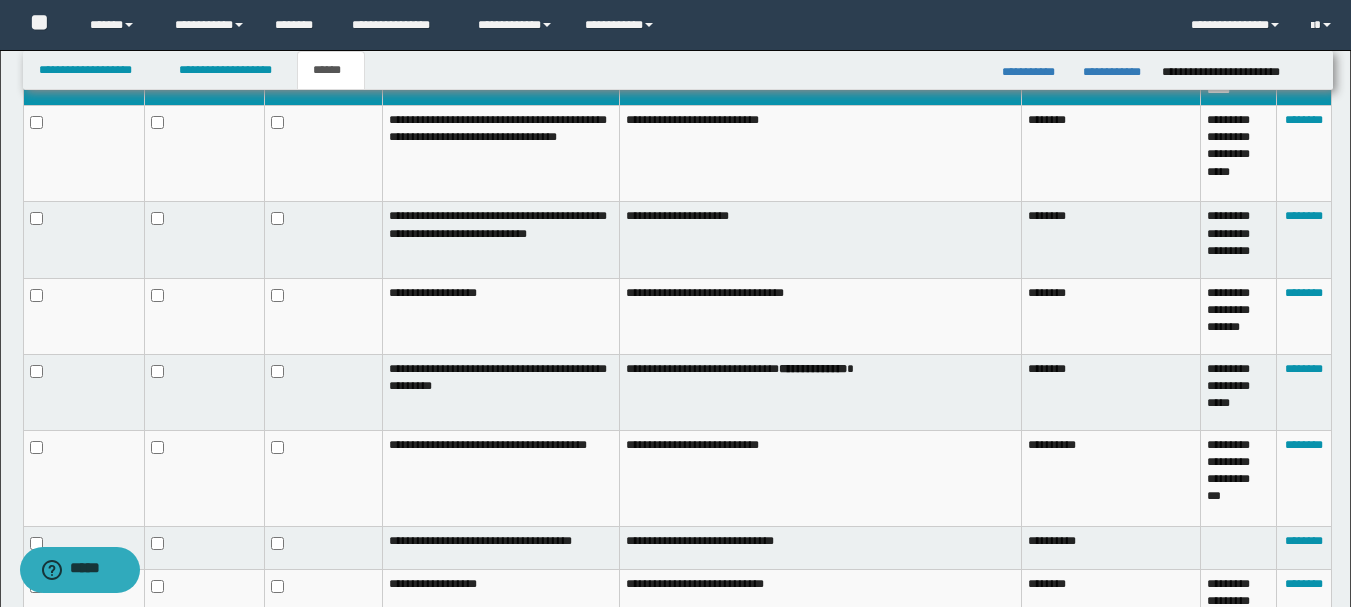click at bounding box center [323, 392] 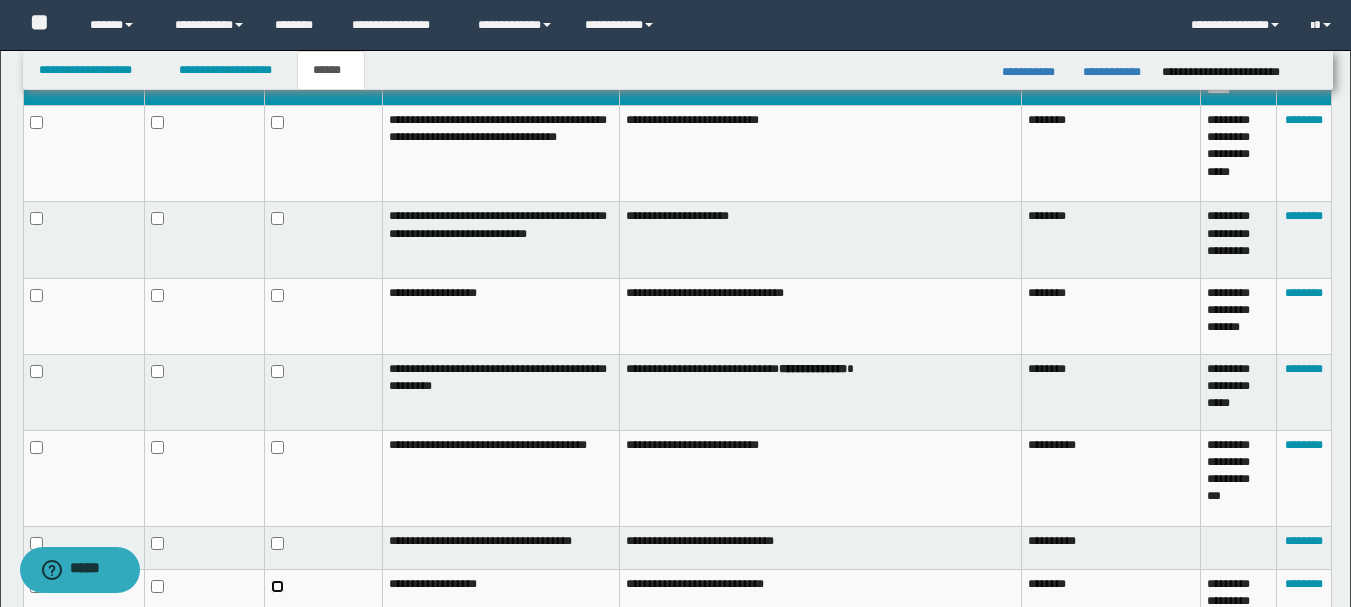 scroll, scrollTop: 1023, scrollLeft: 0, axis: vertical 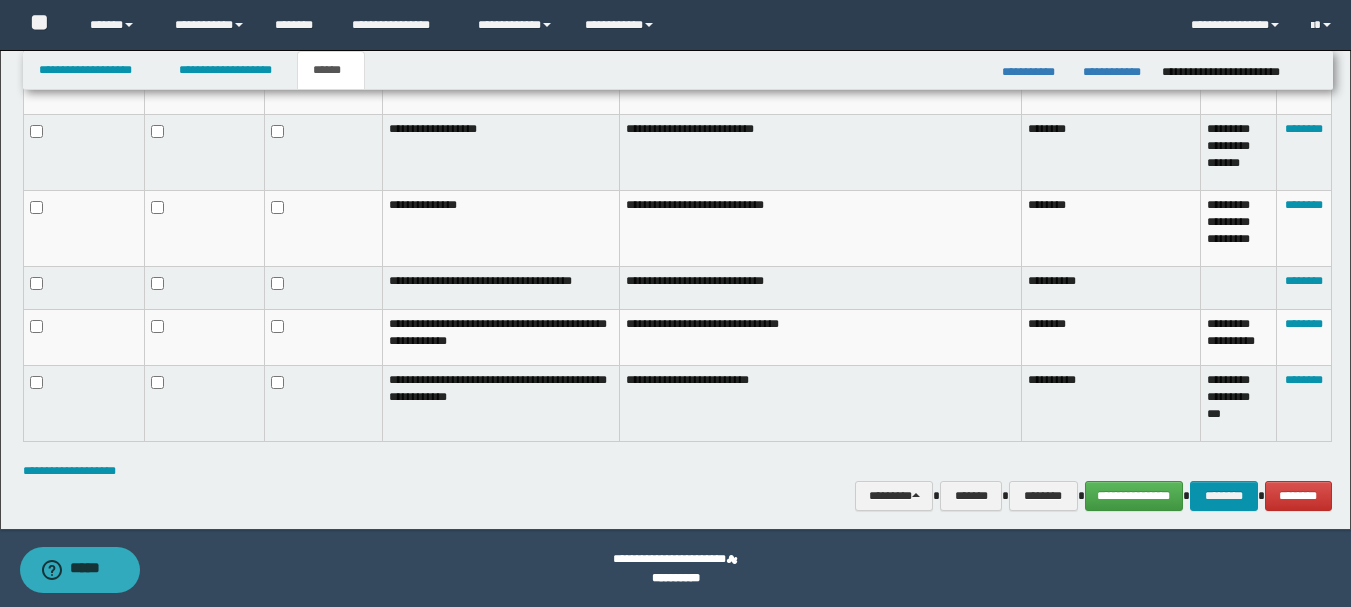 click at bounding box center (323, 152) 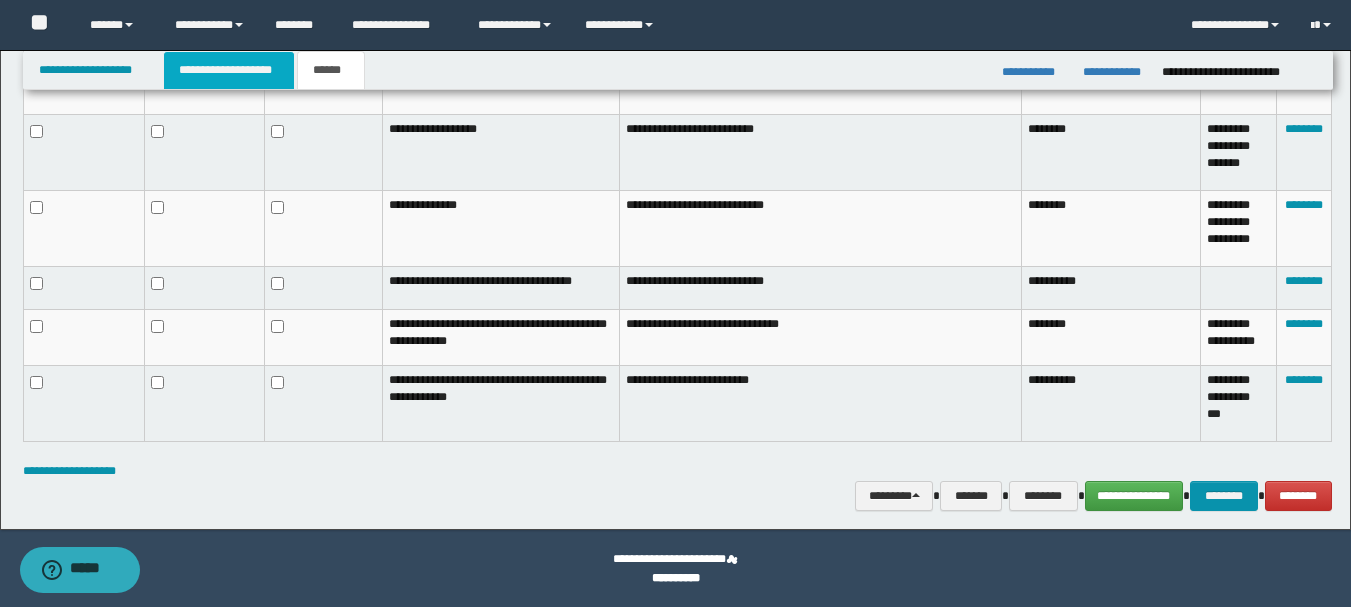 click on "**********" at bounding box center (229, 70) 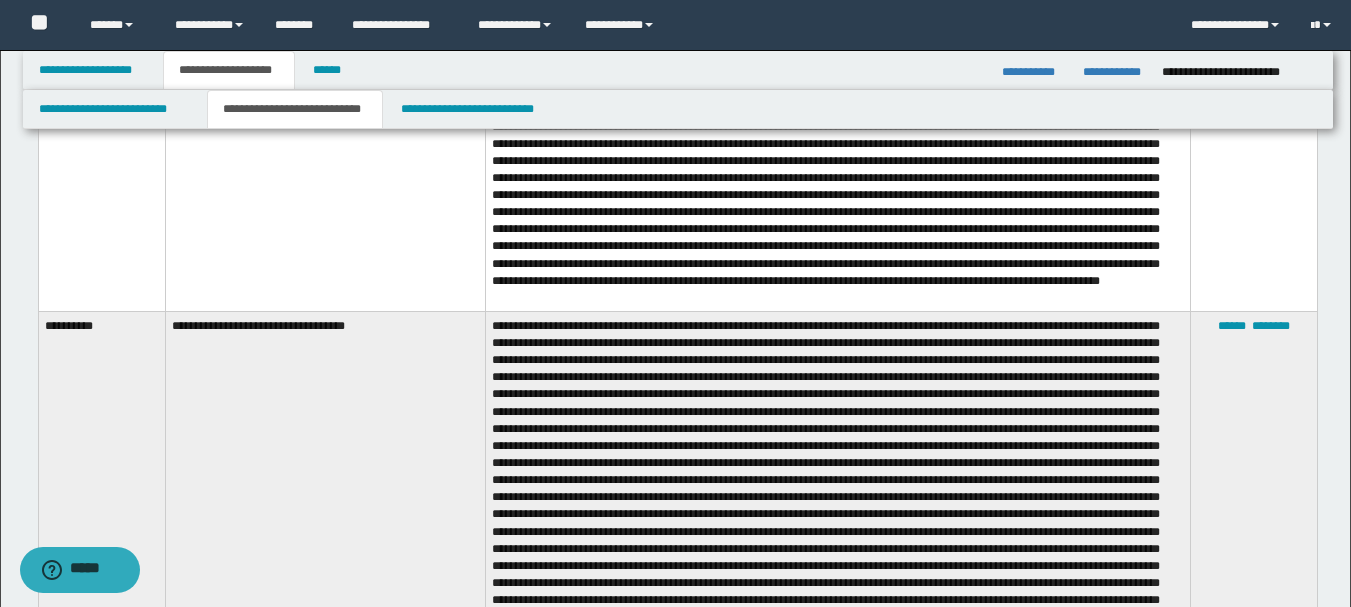 scroll, scrollTop: 523, scrollLeft: 0, axis: vertical 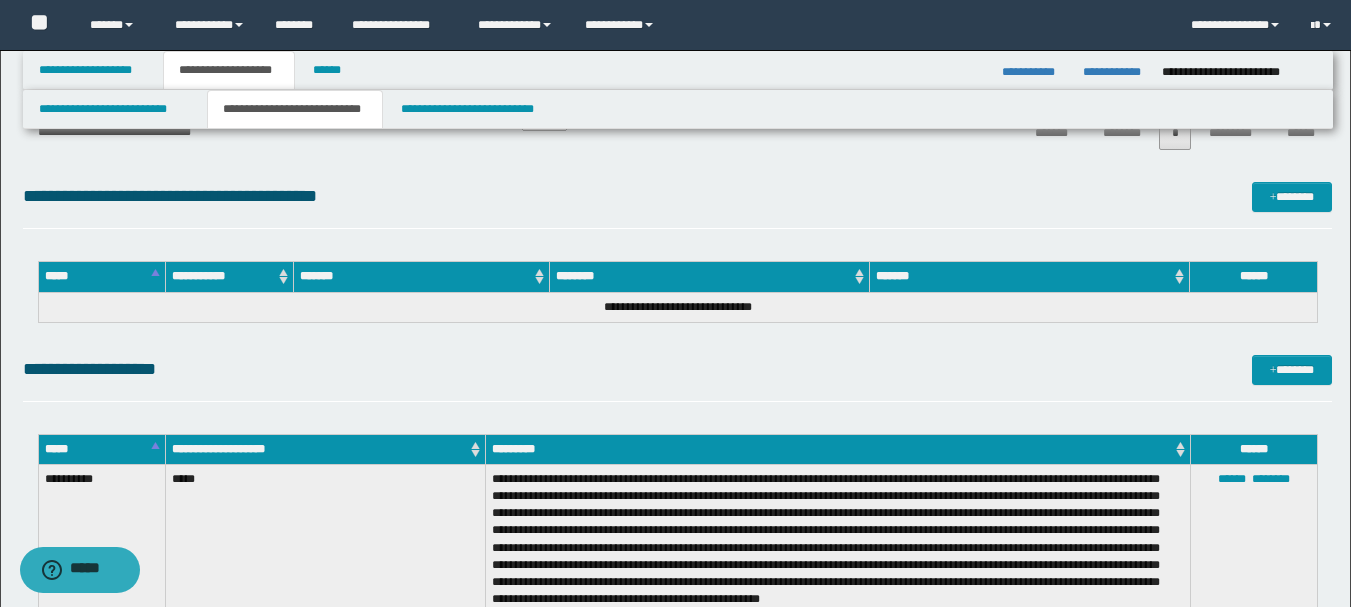 drag, startPoint x: 45, startPoint y: 207, endPoint x: 116, endPoint y: 183, distance: 74.94665 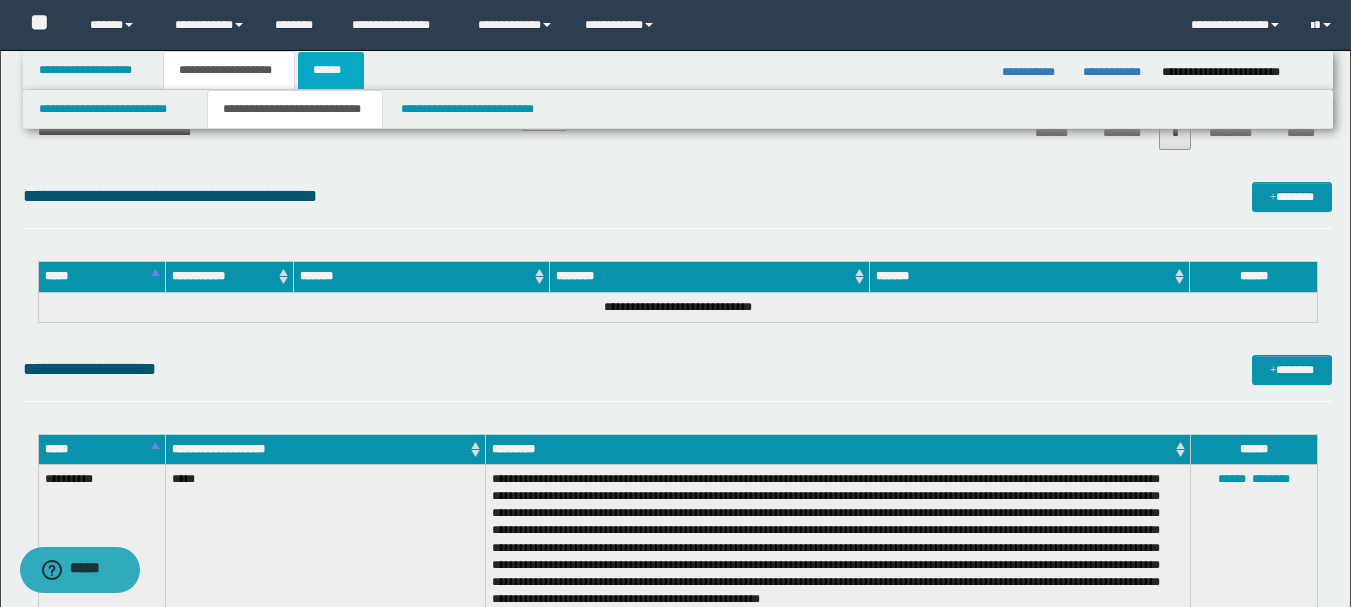 click on "******" at bounding box center [331, 70] 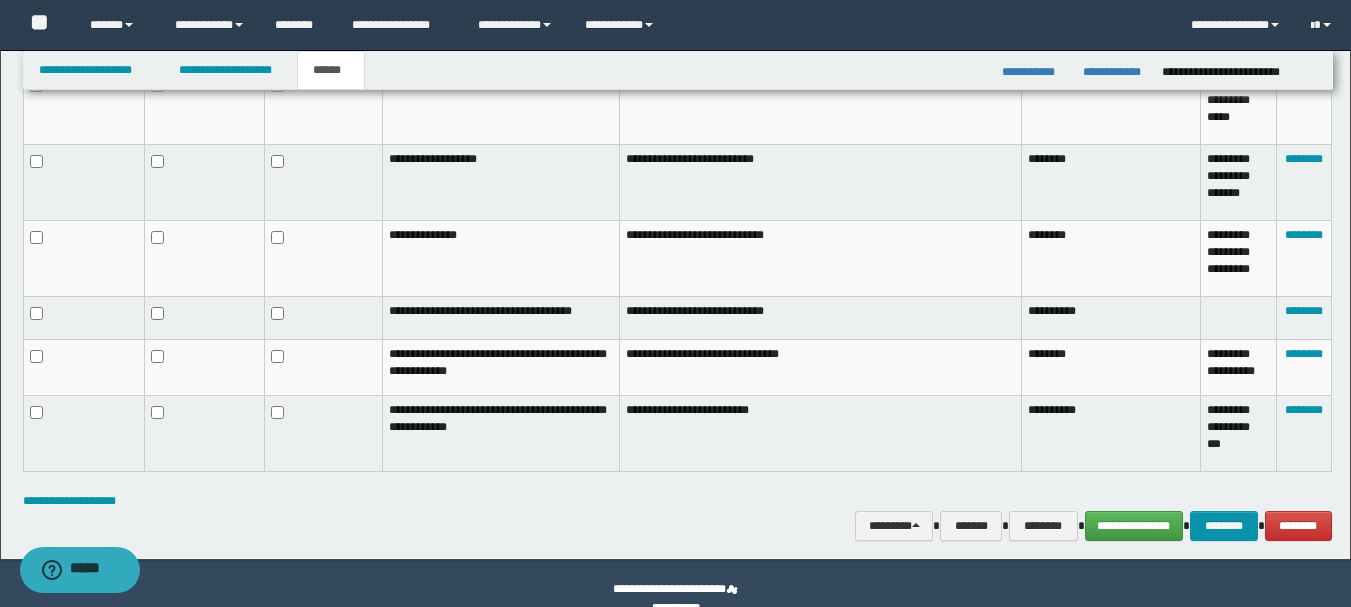 scroll, scrollTop: 0, scrollLeft: 0, axis: both 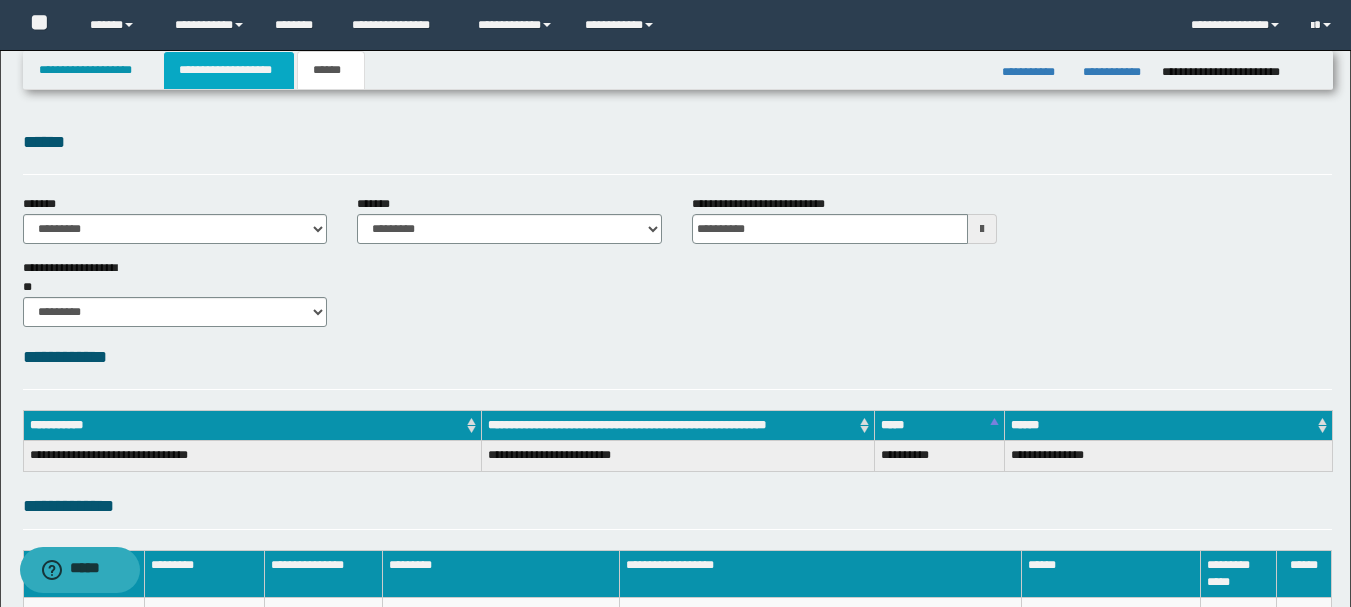 click on "**********" at bounding box center (229, 70) 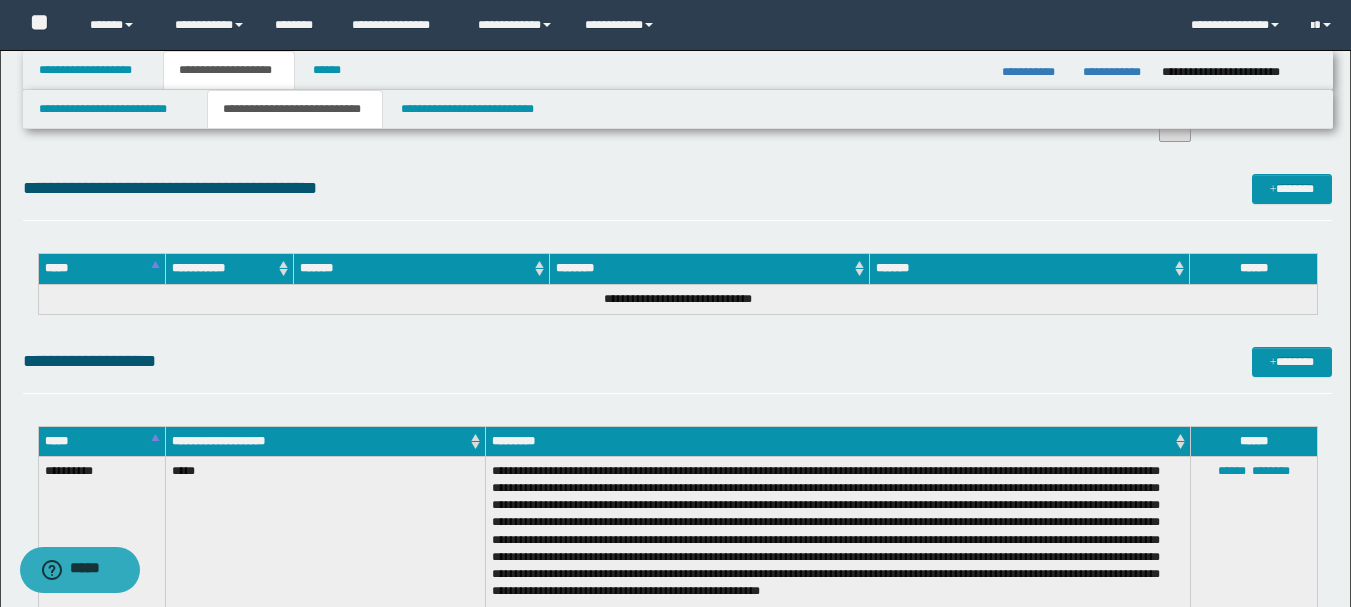 scroll, scrollTop: 1062, scrollLeft: 0, axis: vertical 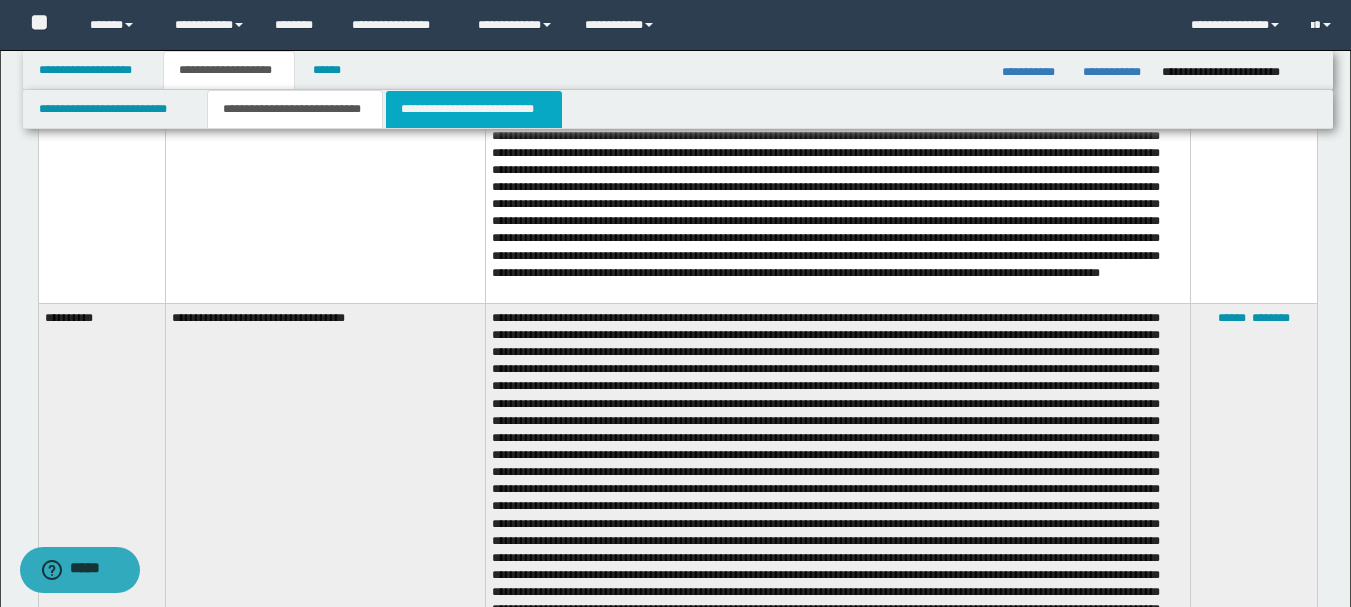 click on "**********" at bounding box center [474, 109] 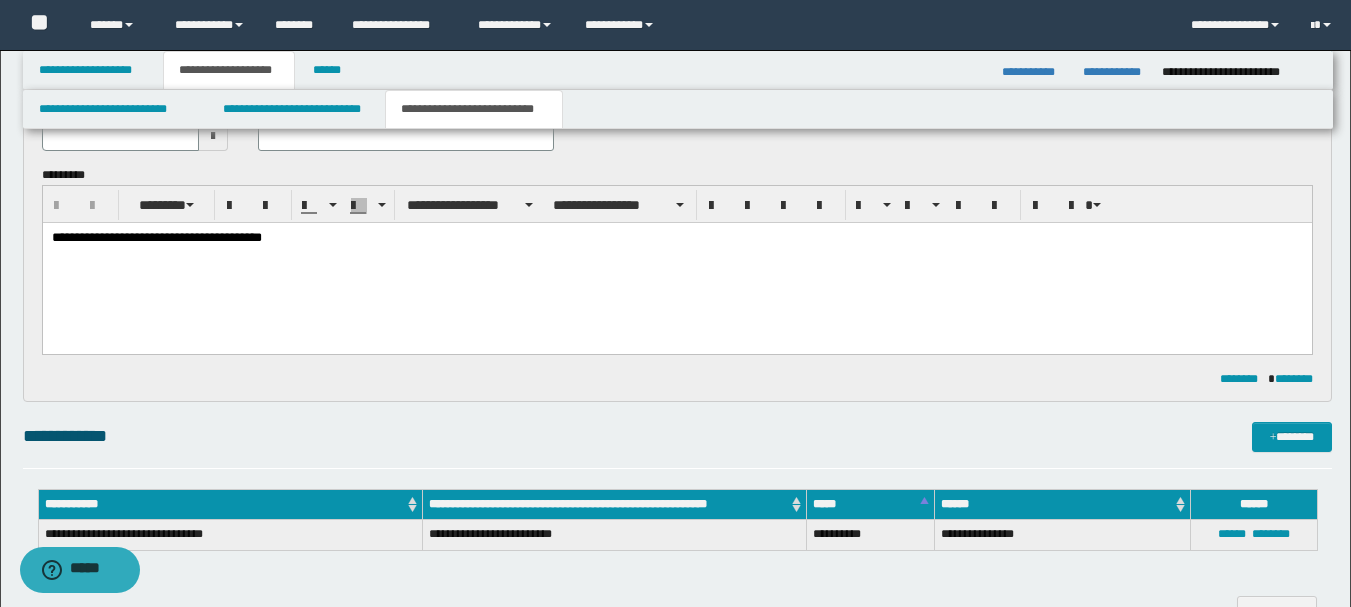 scroll, scrollTop: 0, scrollLeft: 0, axis: both 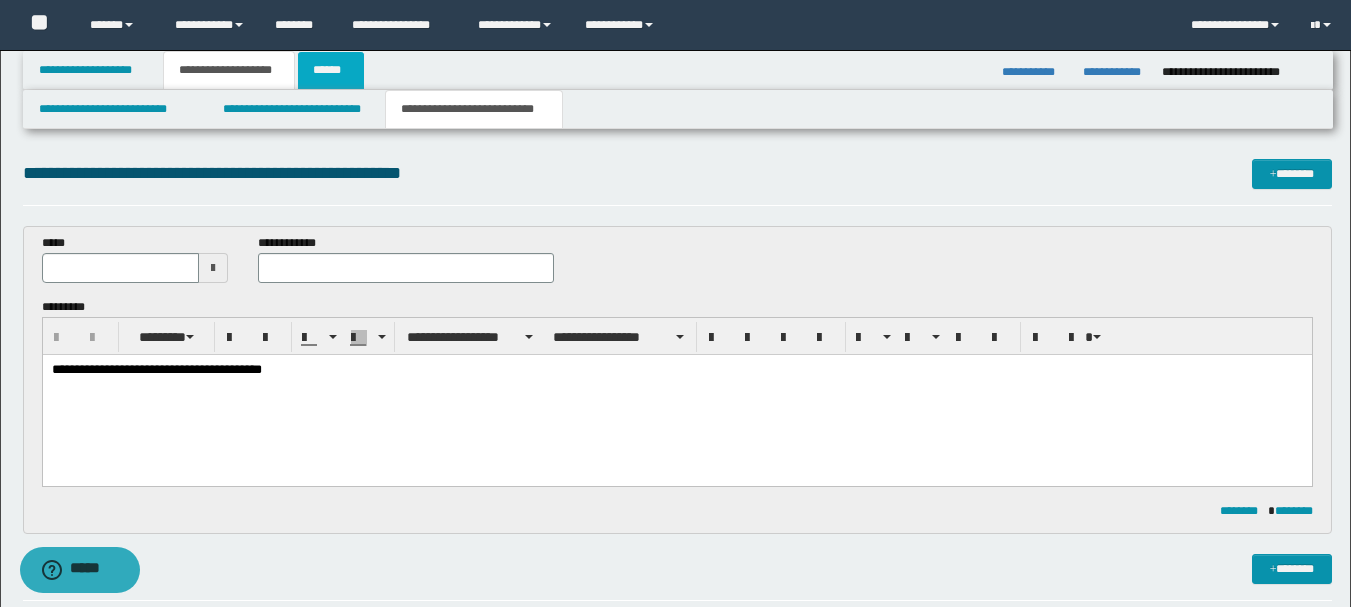 click on "******" at bounding box center [331, 70] 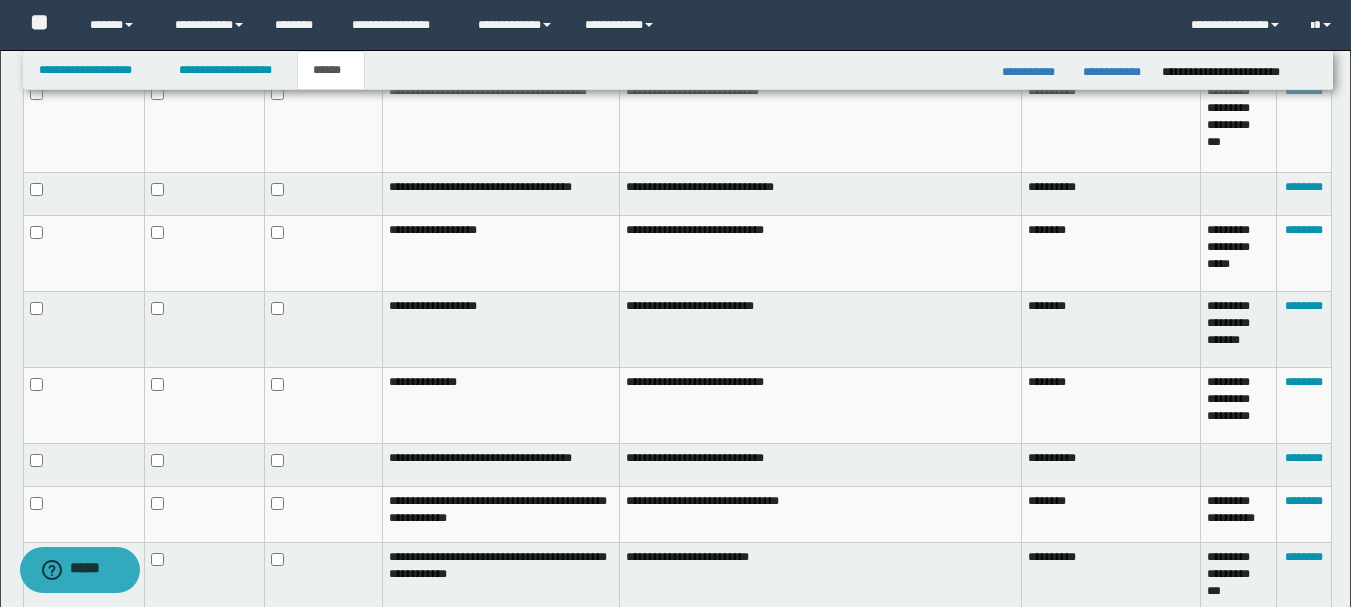 scroll, scrollTop: 1023, scrollLeft: 0, axis: vertical 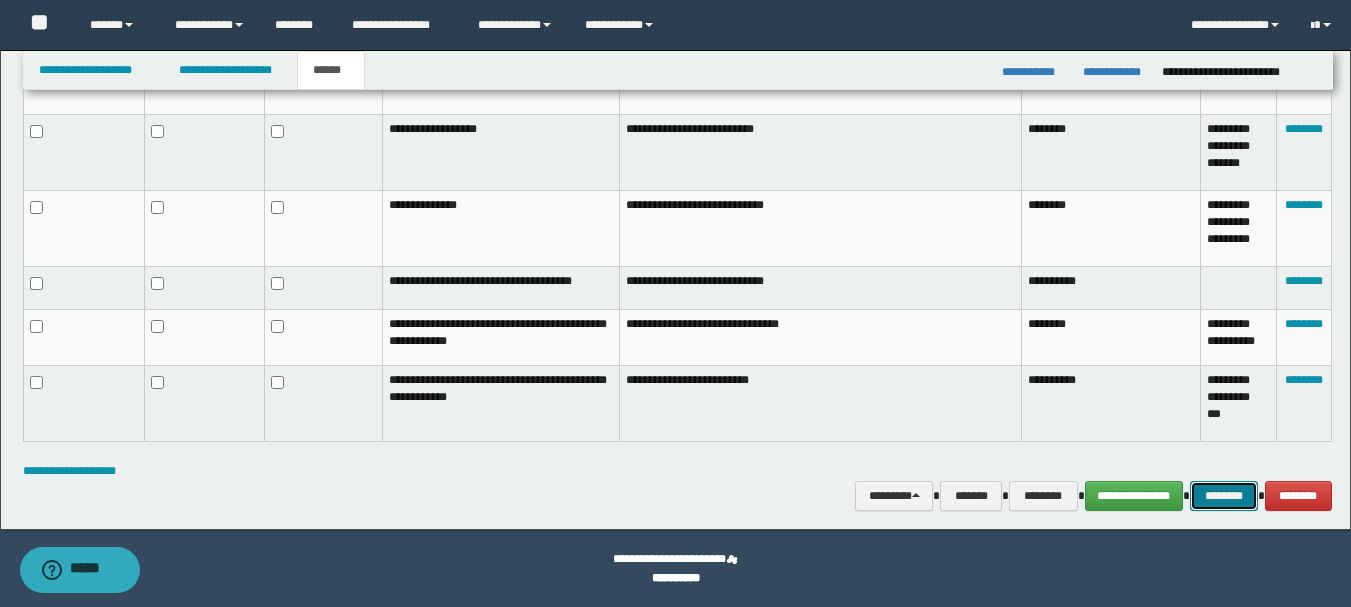 click on "********" at bounding box center [1224, 496] 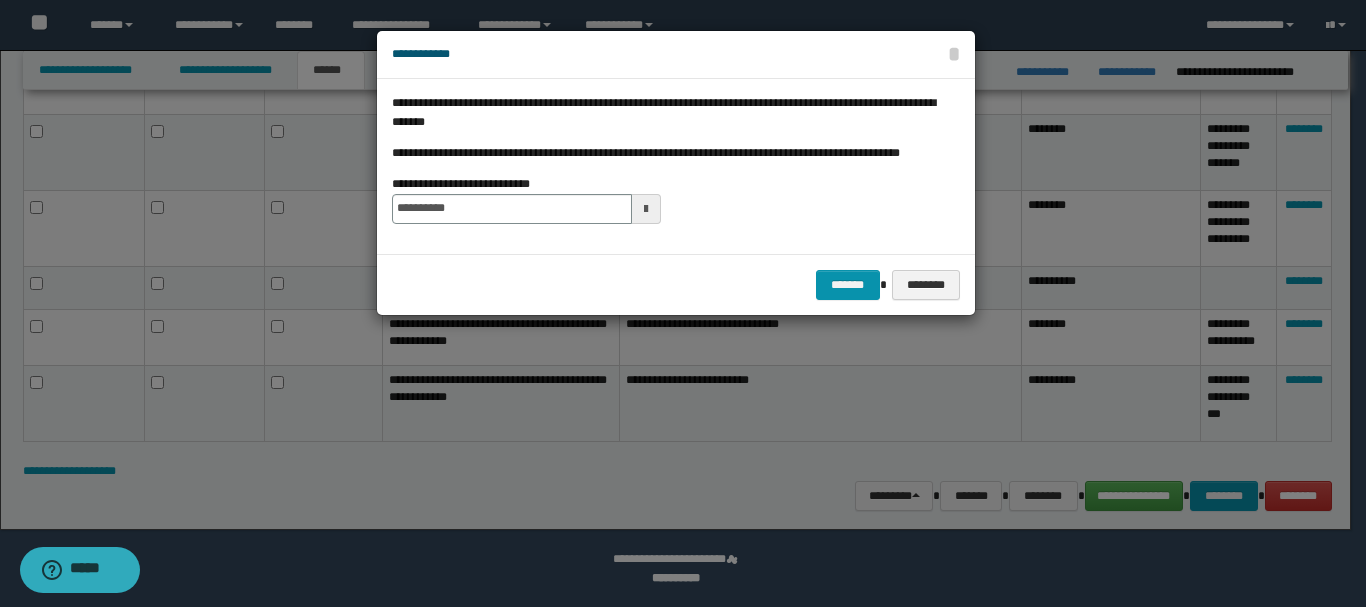 click at bounding box center (646, 209) 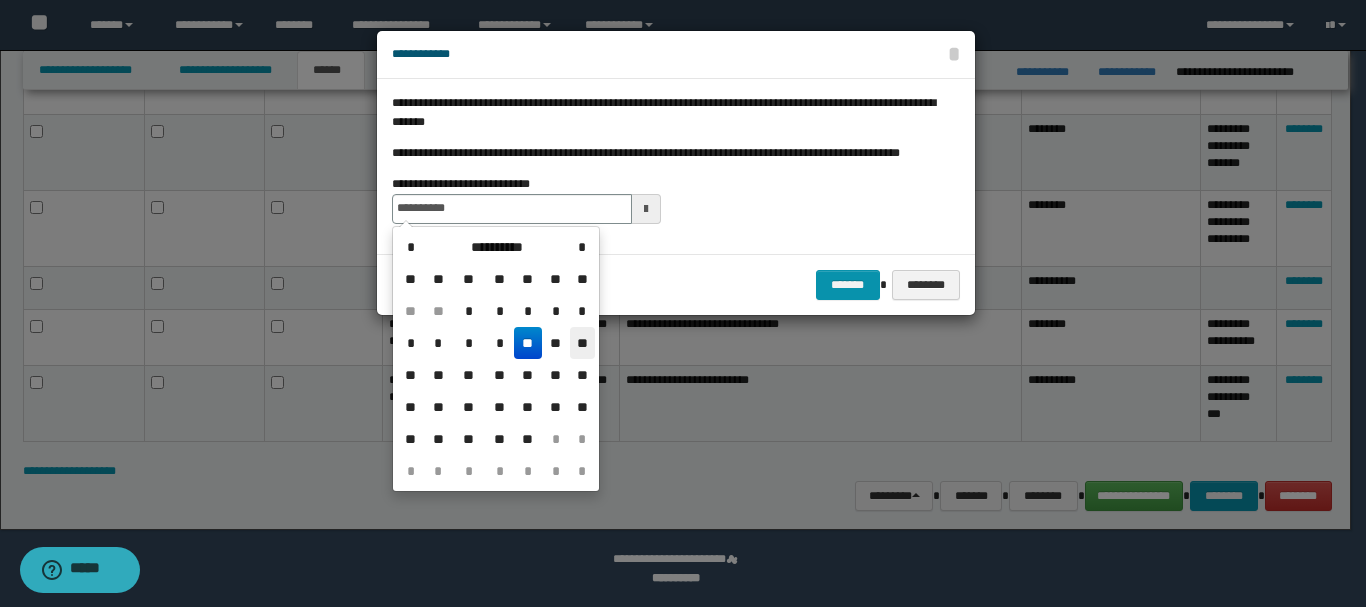 click on "* * * * ** ** **" at bounding box center (496, 343) 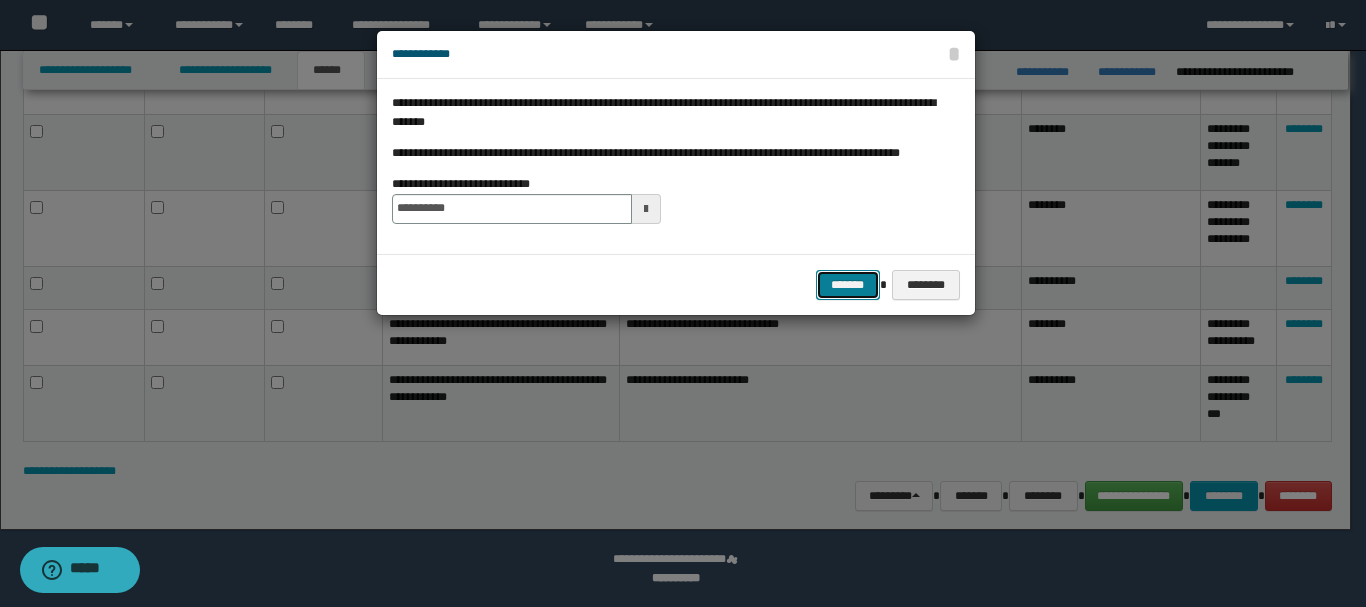 click on "*******" at bounding box center [848, 285] 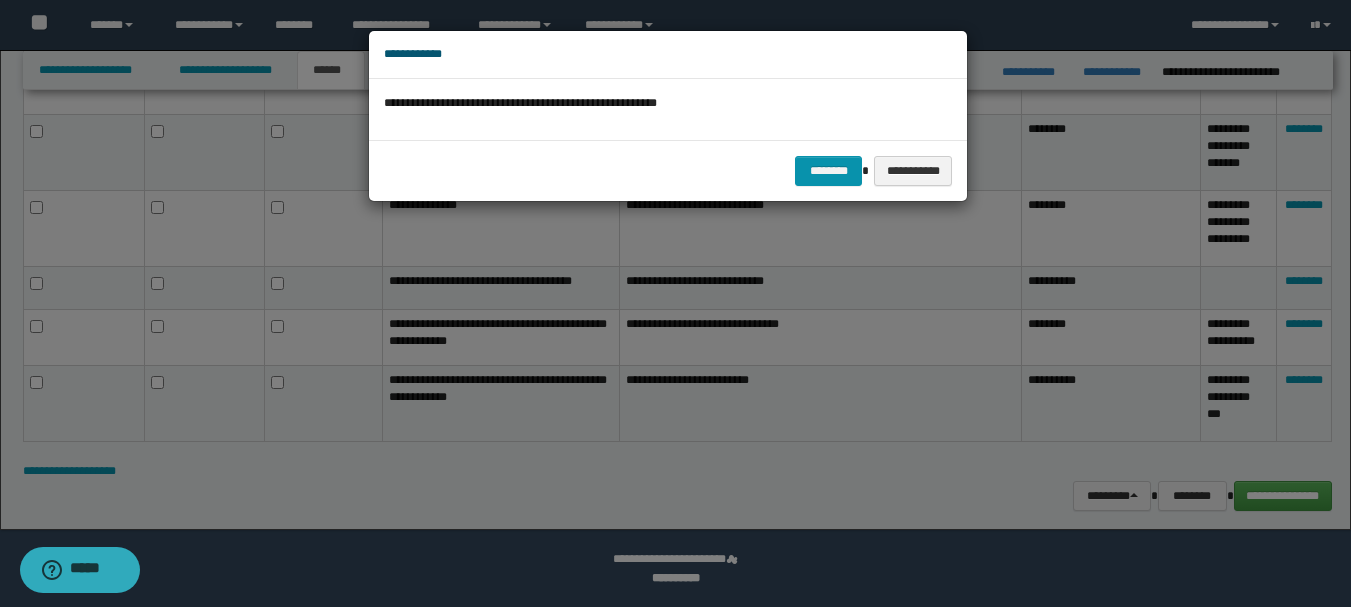 drag, startPoint x: 0, startPoint y: 108, endPoint x: 48, endPoint y: 122, distance: 50 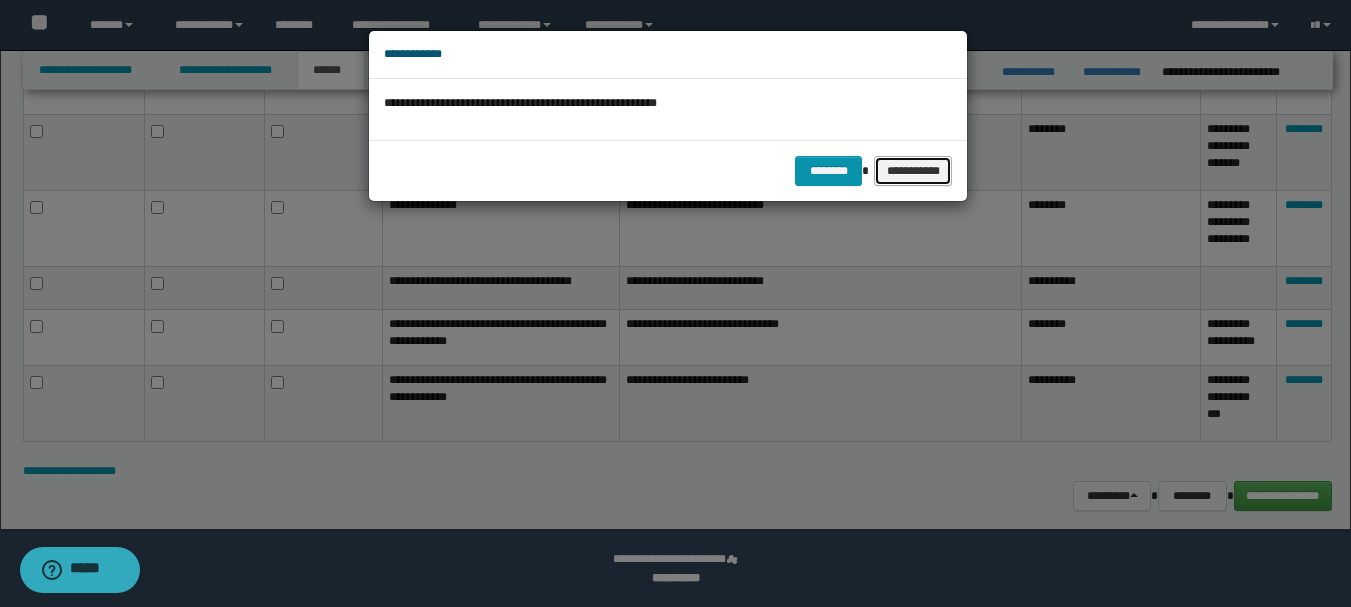 click on "**********" at bounding box center (913, 171) 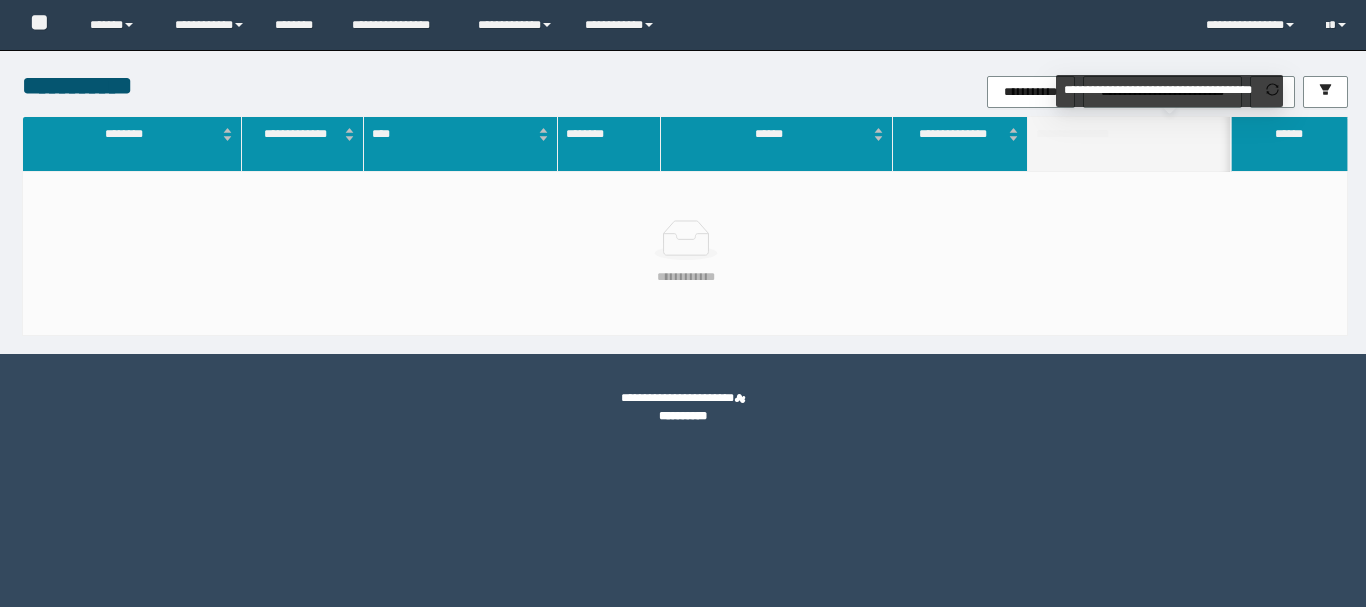 scroll, scrollTop: 0, scrollLeft: 0, axis: both 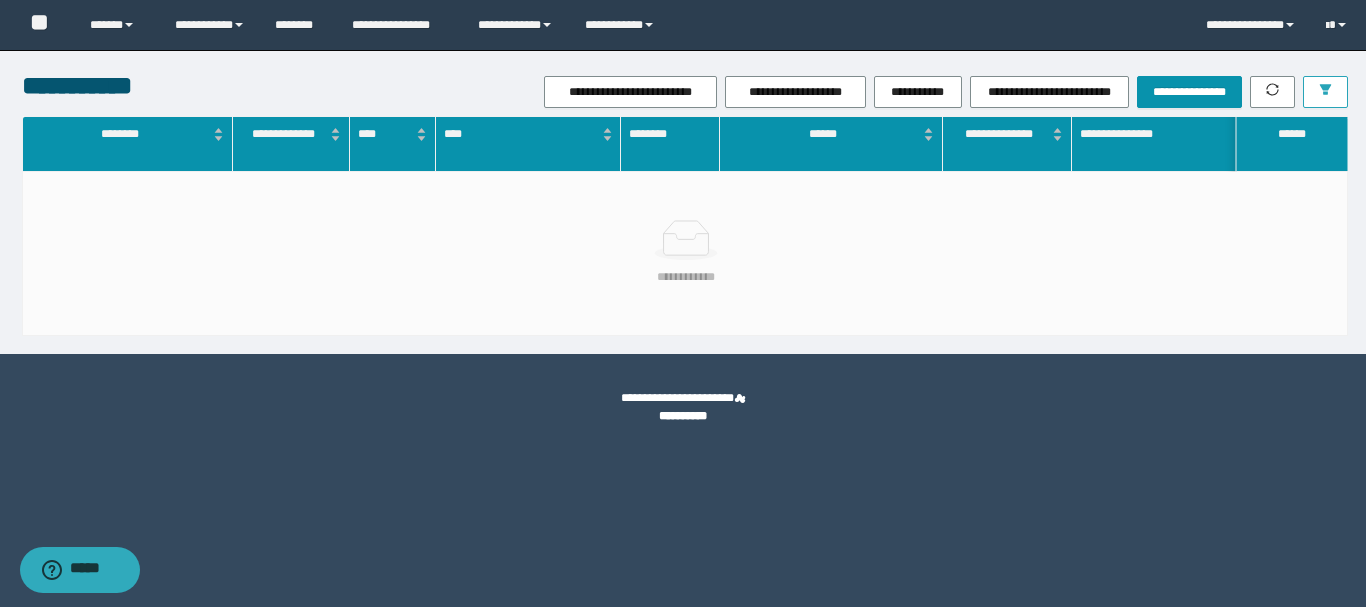 click 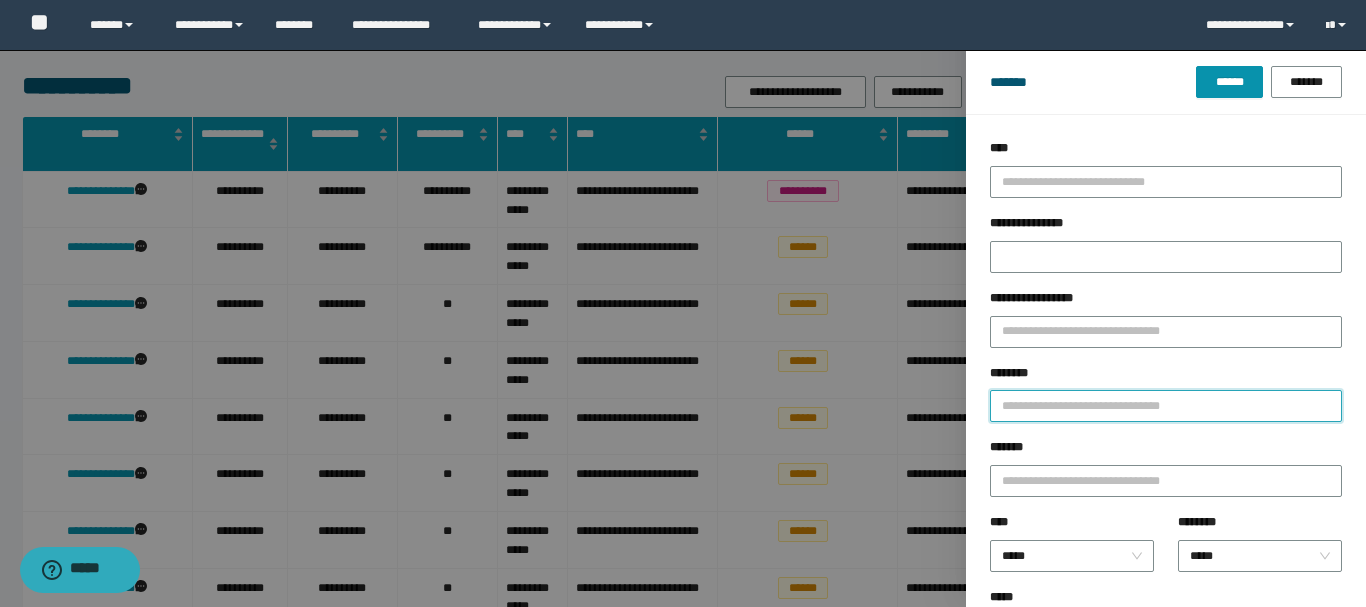 paste on "********" 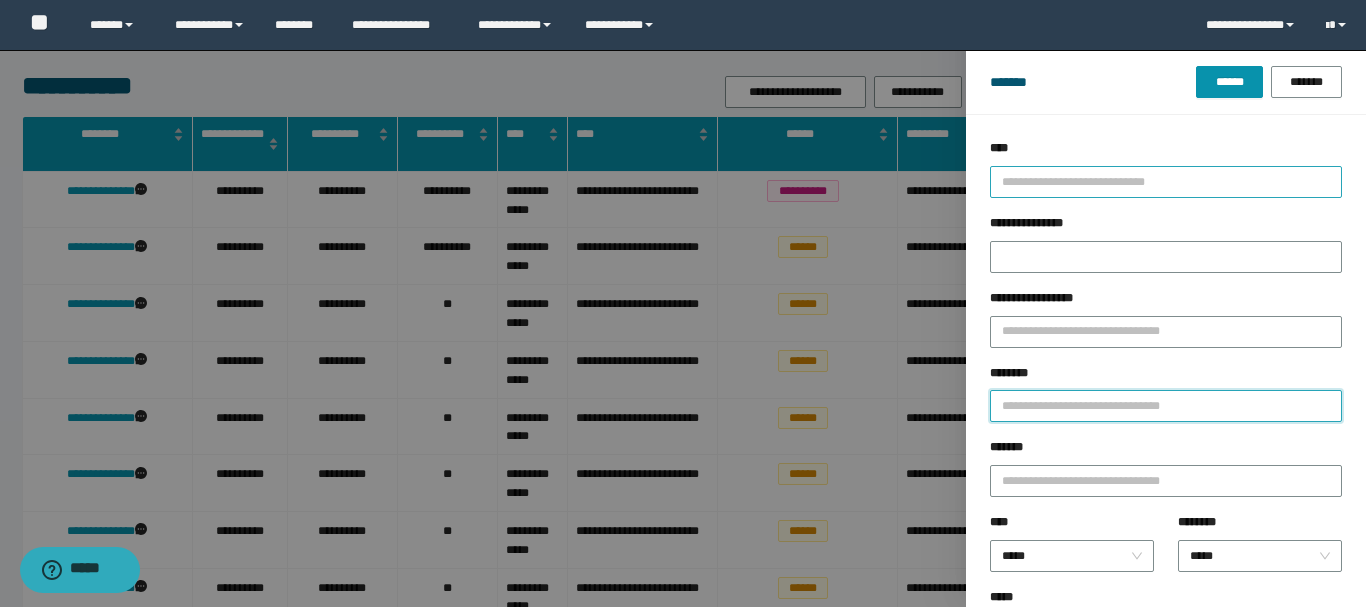 type on "********" 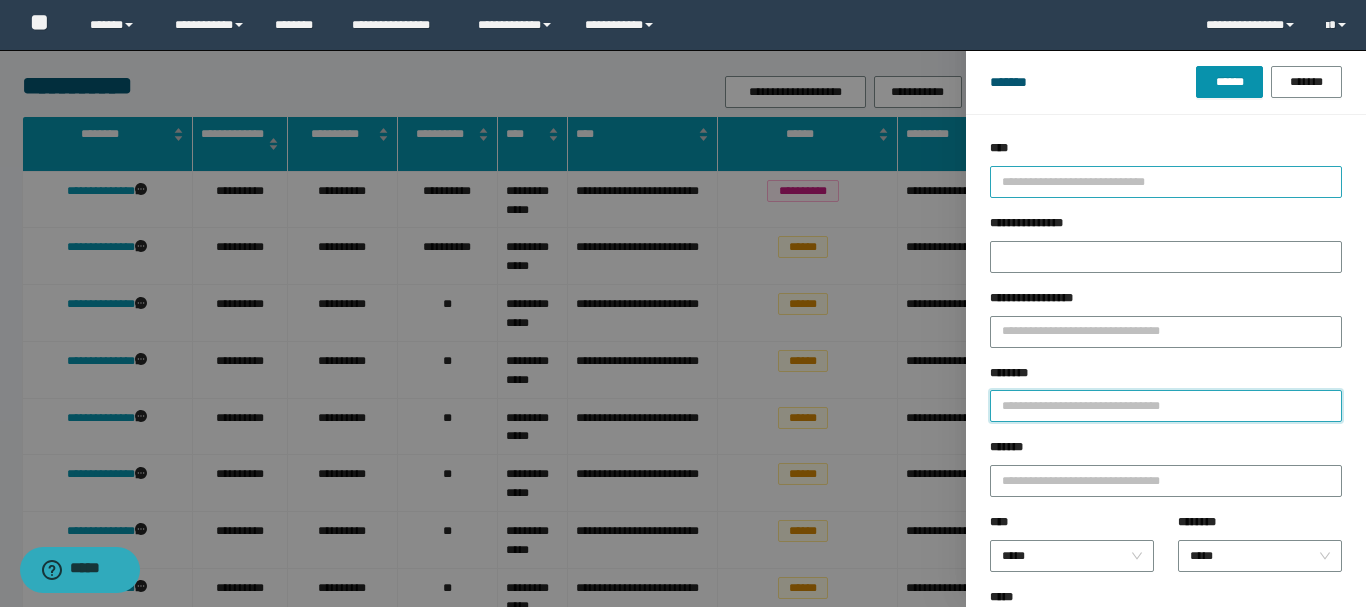 type 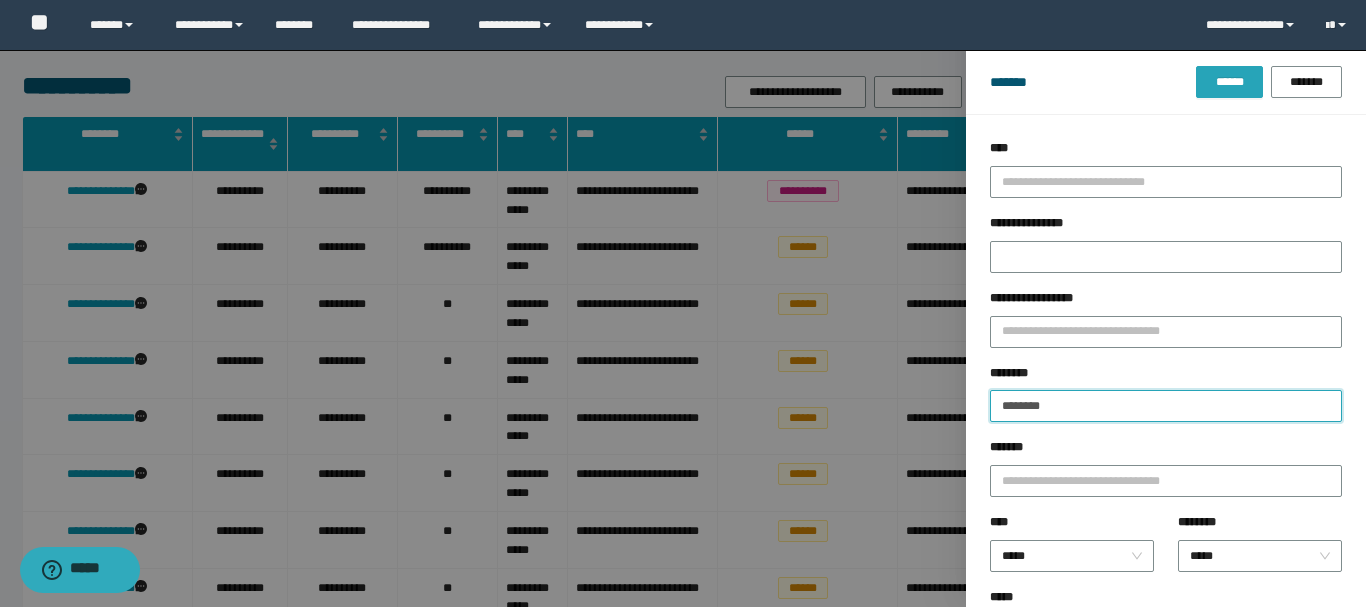 type on "********" 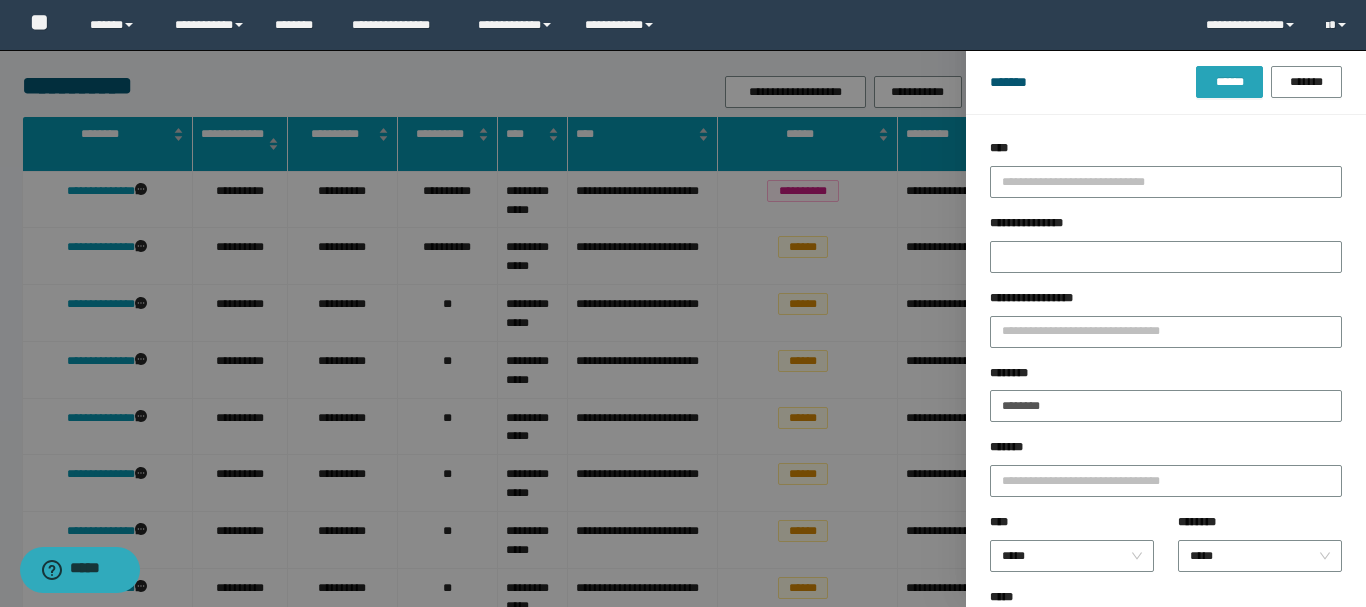 drag, startPoint x: 1214, startPoint y: 91, endPoint x: 1205, endPoint y: 86, distance: 10.29563 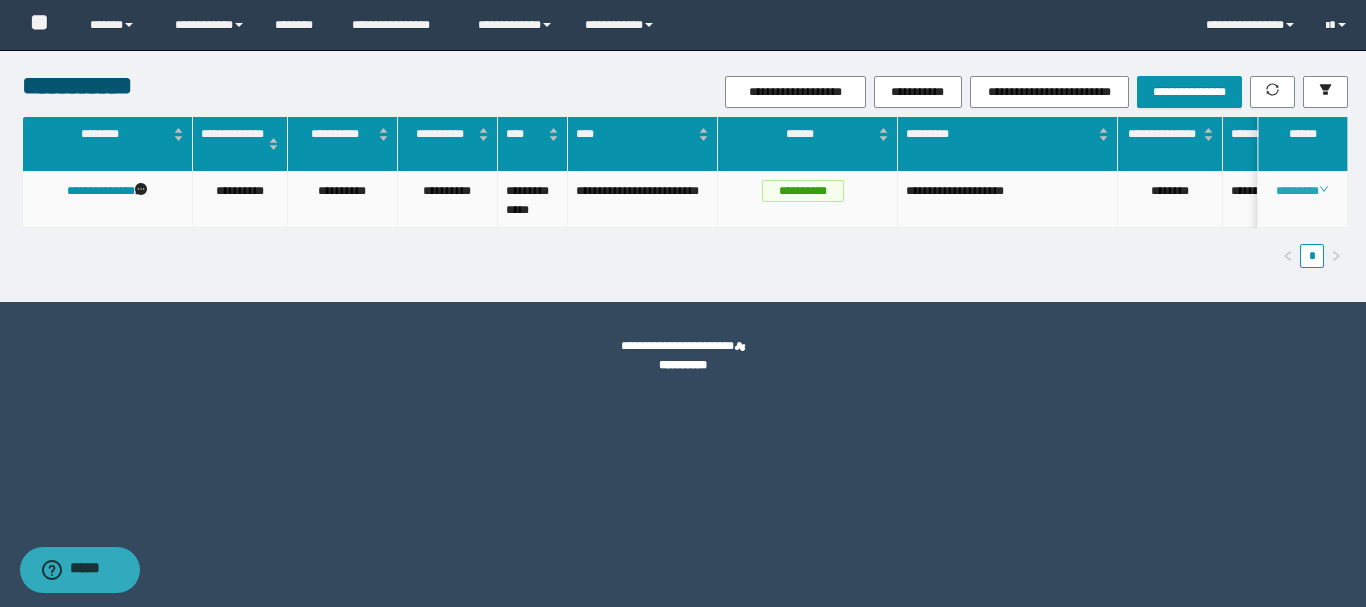 click on "********" at bounding box center [1302, 191] 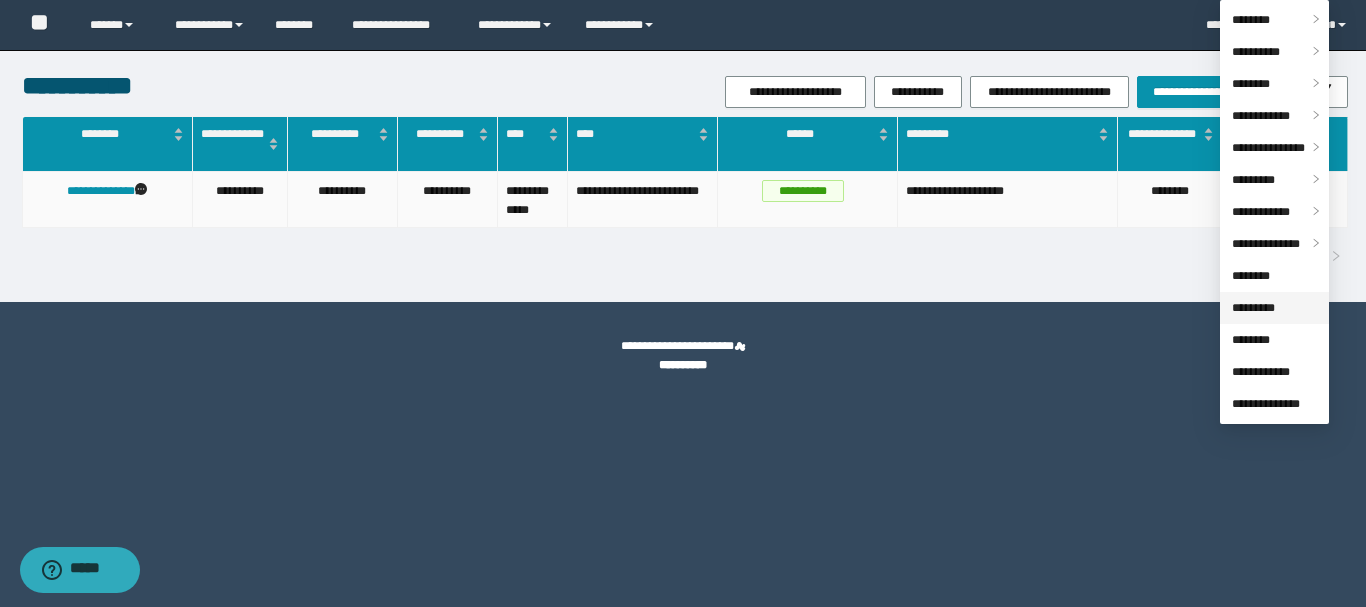 click on "*********" at bounding box center (1253, 308) 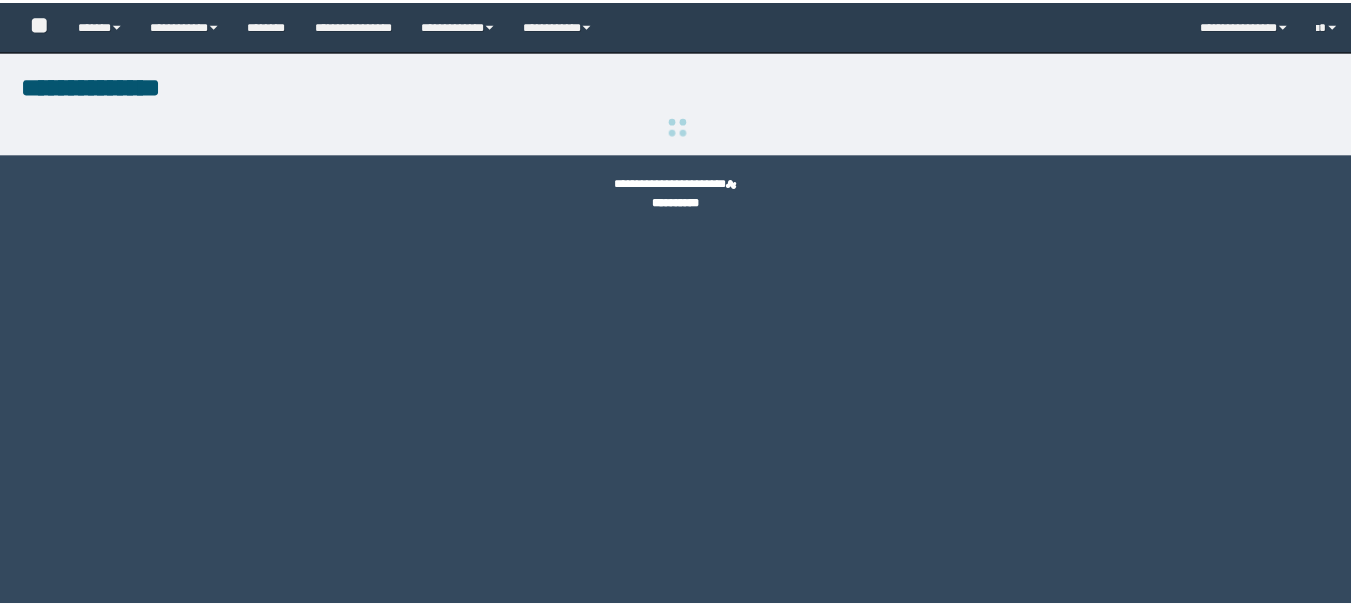 scroll, scrollTop: 0, scrollLeft: 0, axis: both 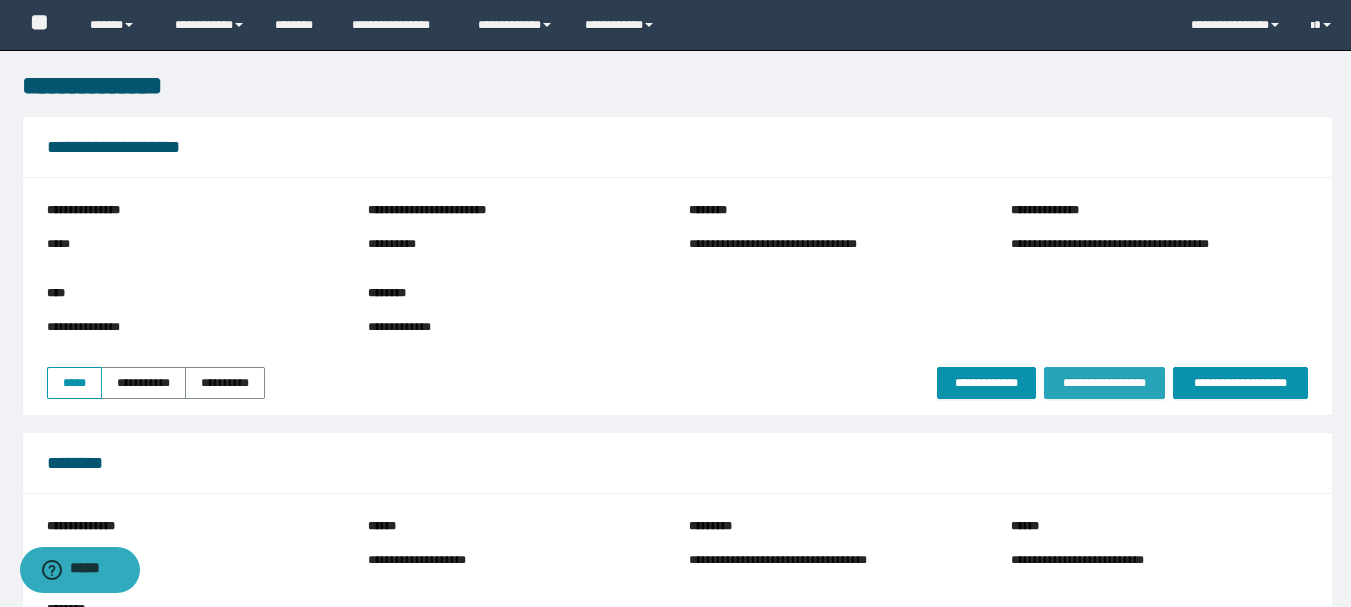 click on "**********" at bounding box center [1104, 383] 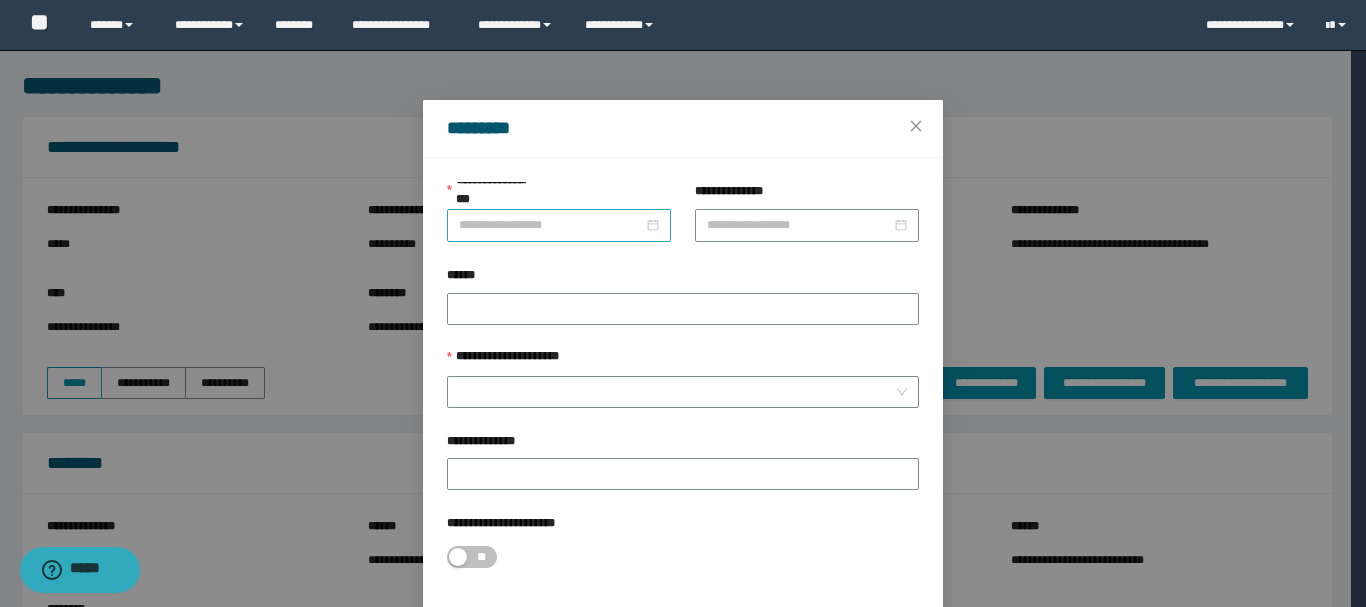 click at bounding box center (559, 225) 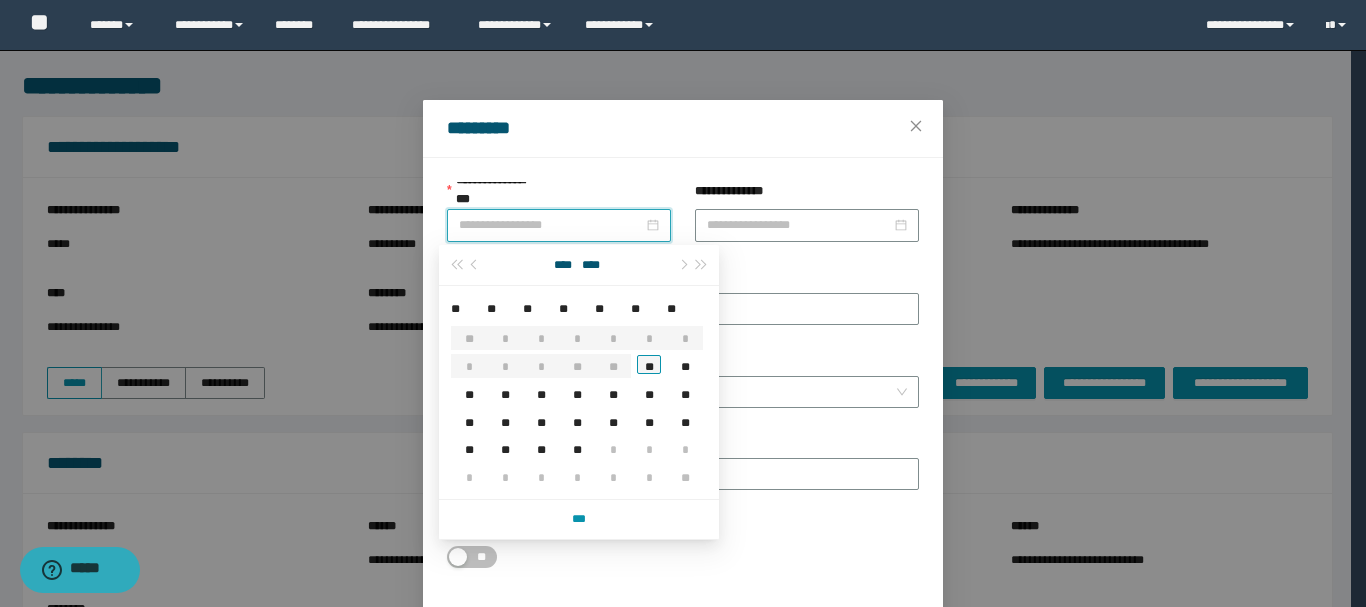 type on "**********" 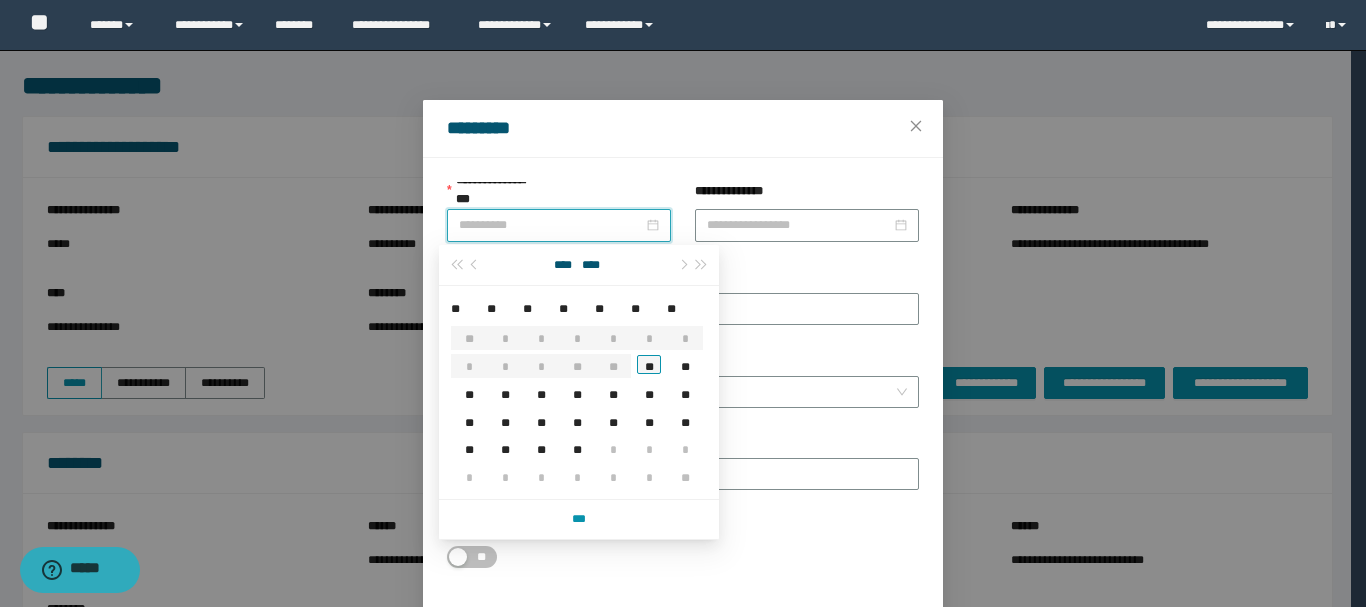 click on "**" at bounding box center [649, 364] 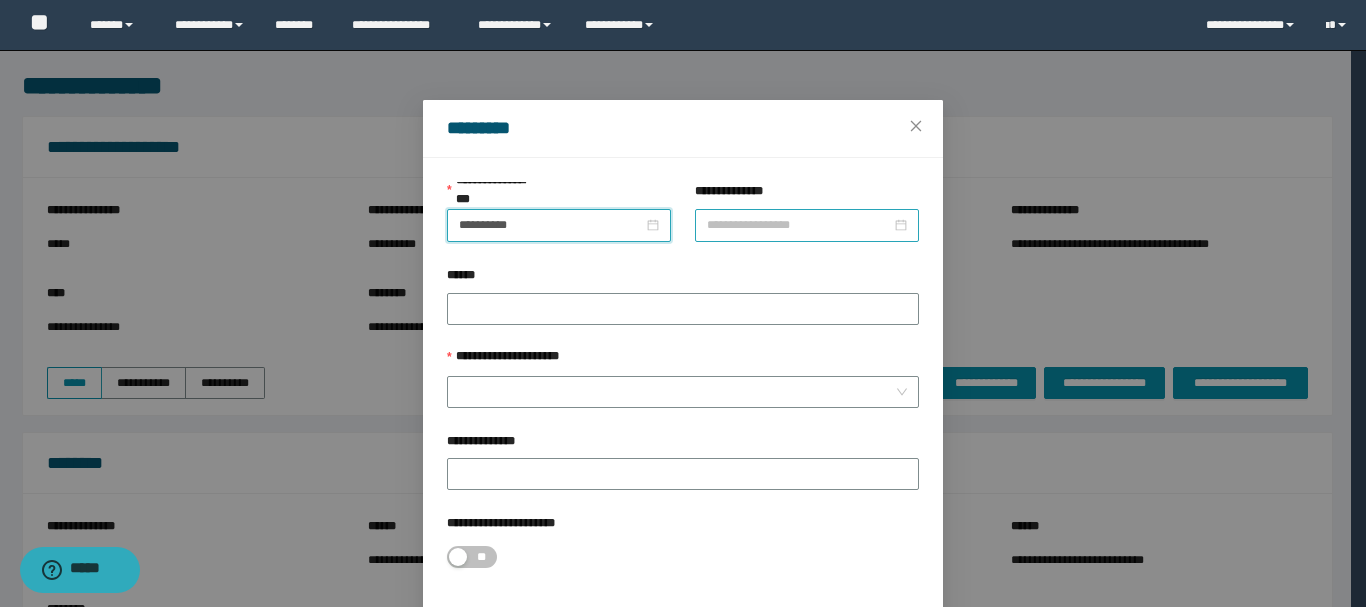 click on "**********" at bounding box center [799, 225] 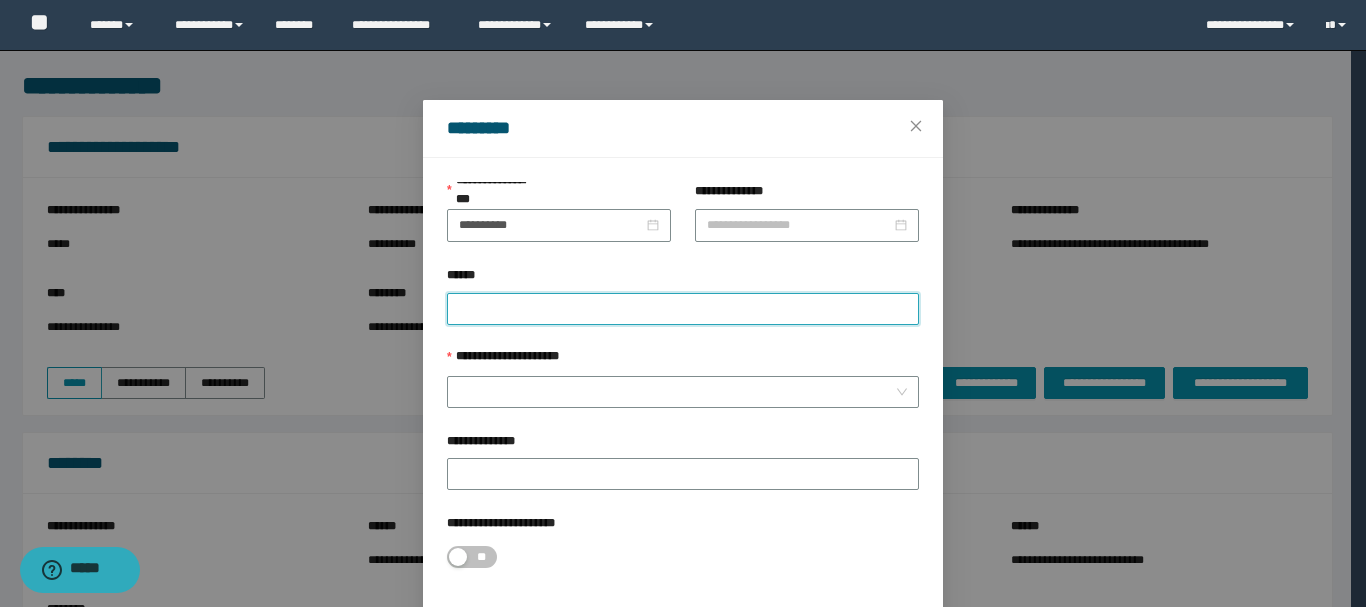 click on "******" at bounding box center (683, 309) 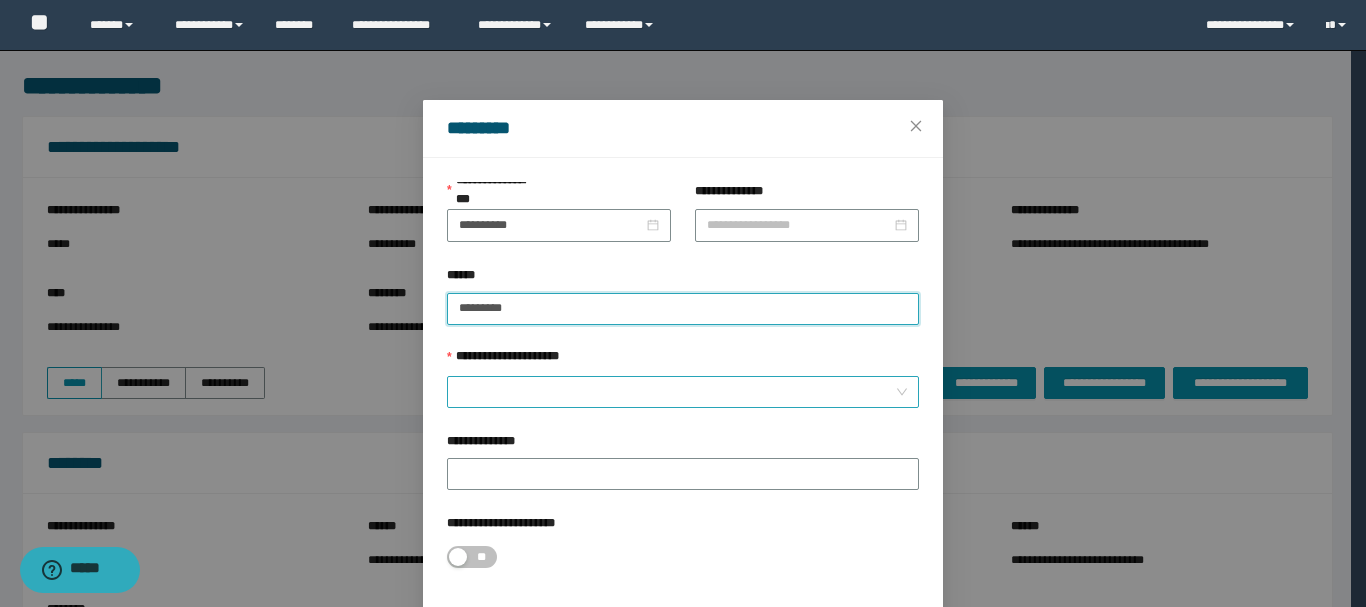 paste on "********" 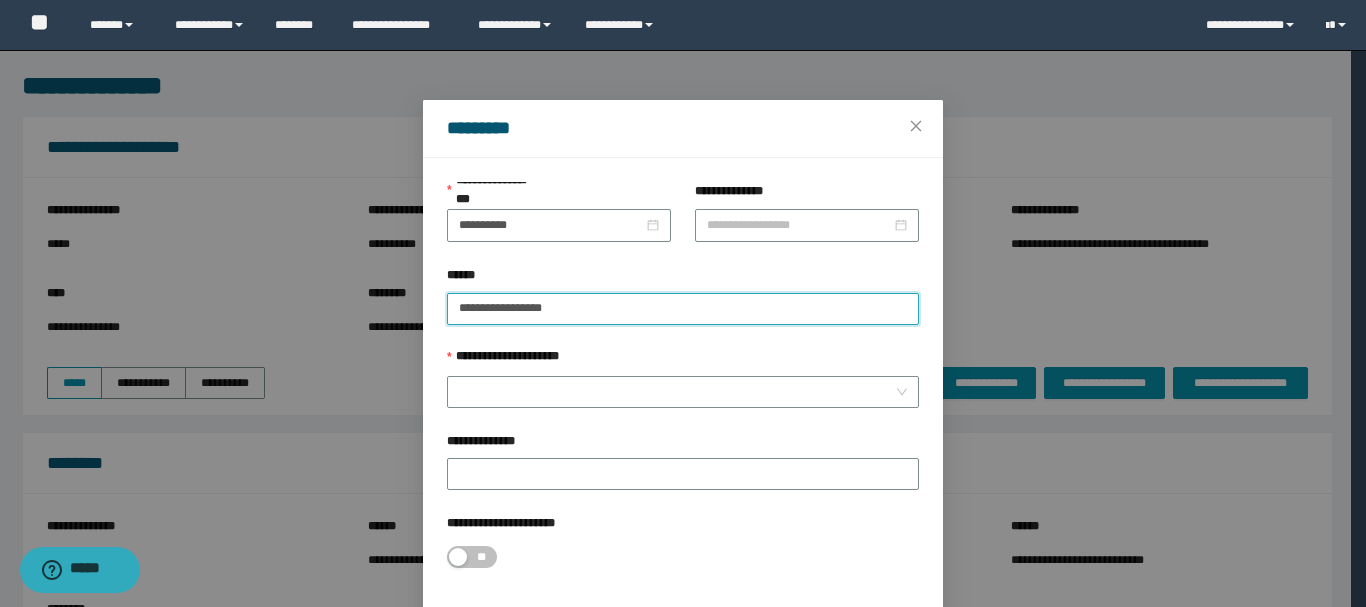 type on "**********" 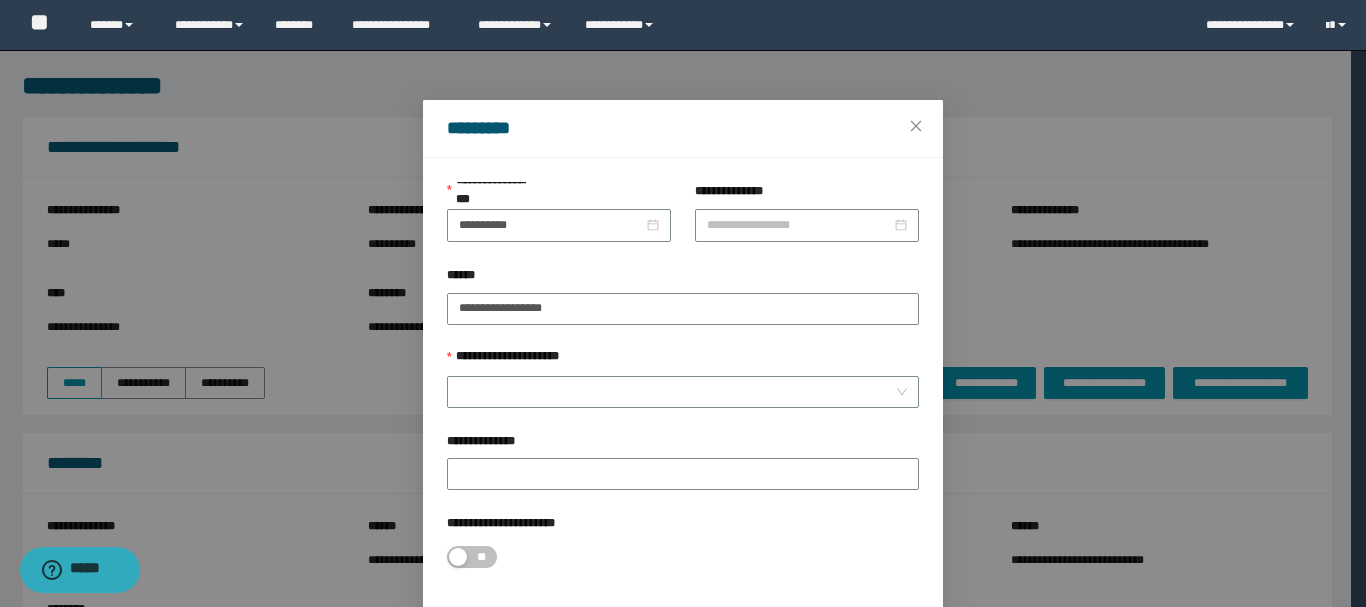 click on "**********" at bounding box center (683, 390) 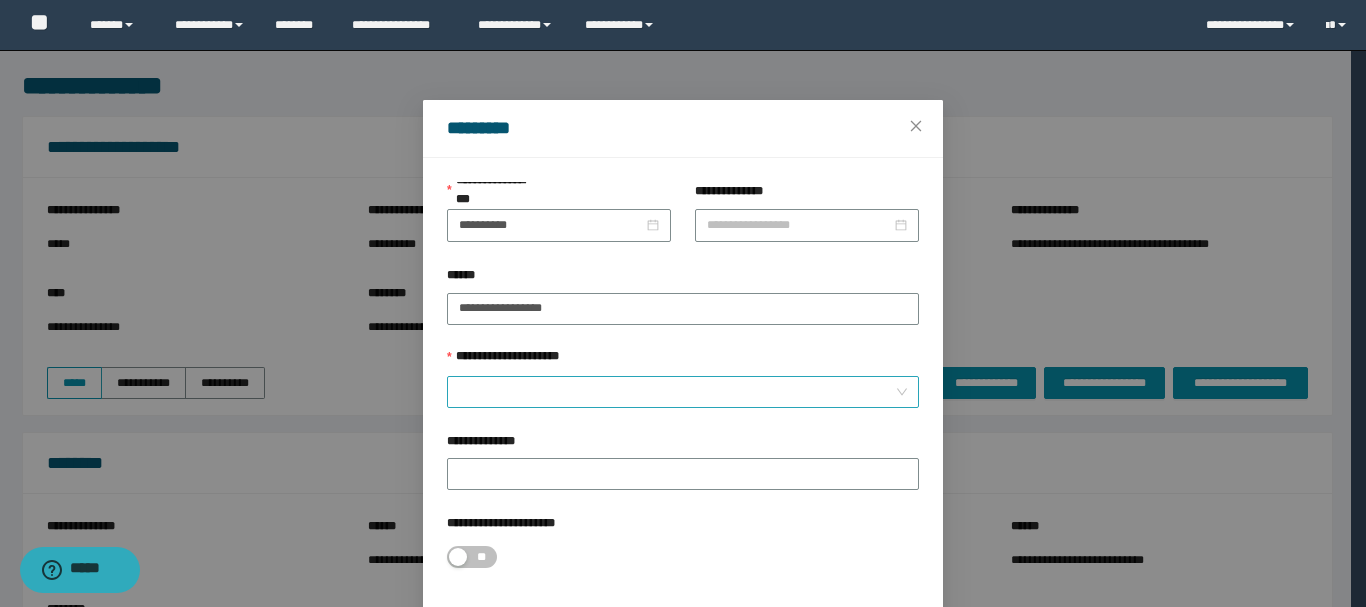 click on "**********" at bounding box center [677, 392] 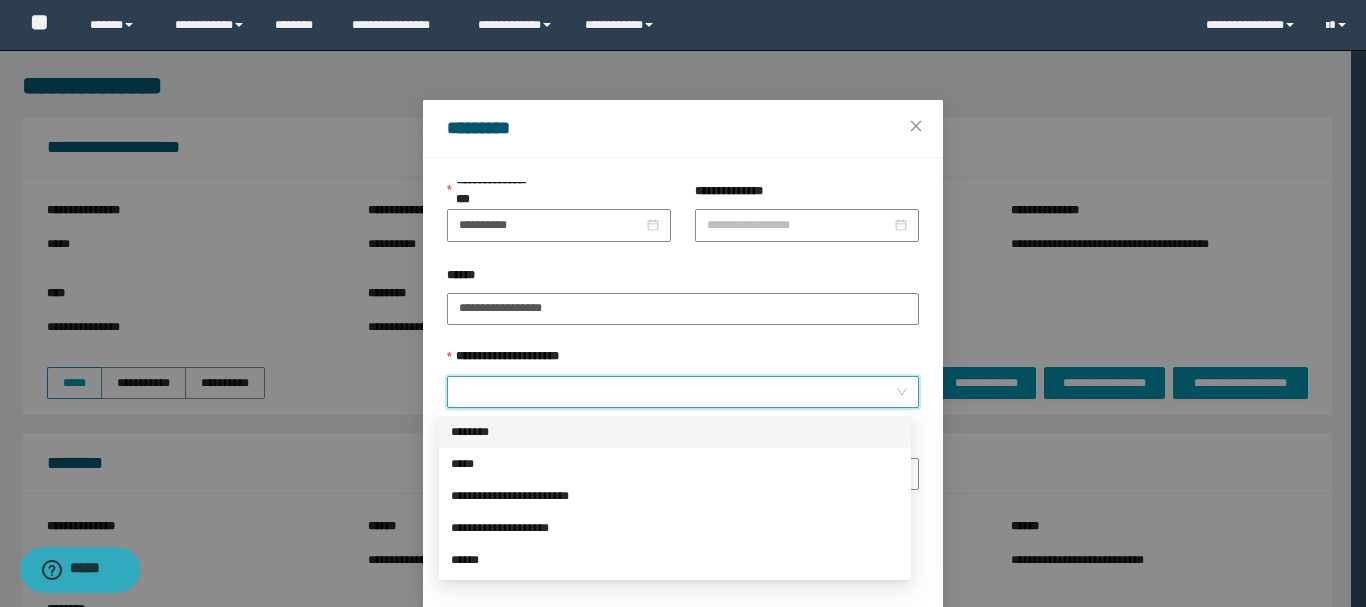 click on "********" at bounding box center [675, 432] 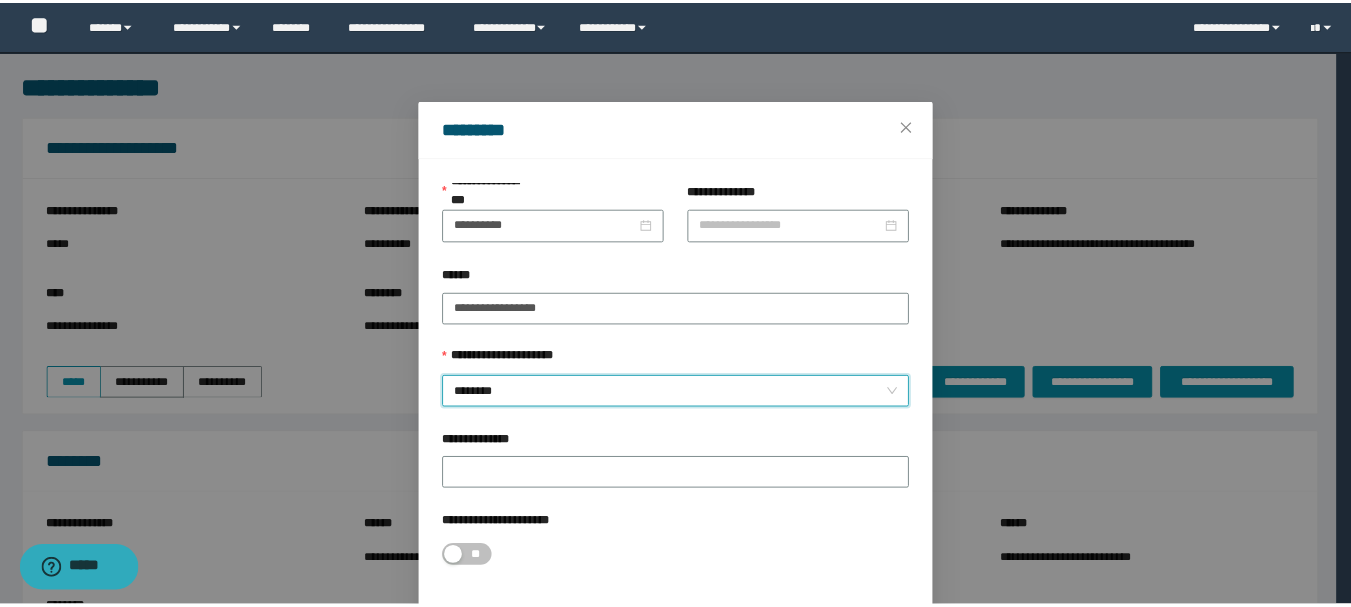 scroll, scrollTop: 92, scrollLeft: 0, axis: vertical 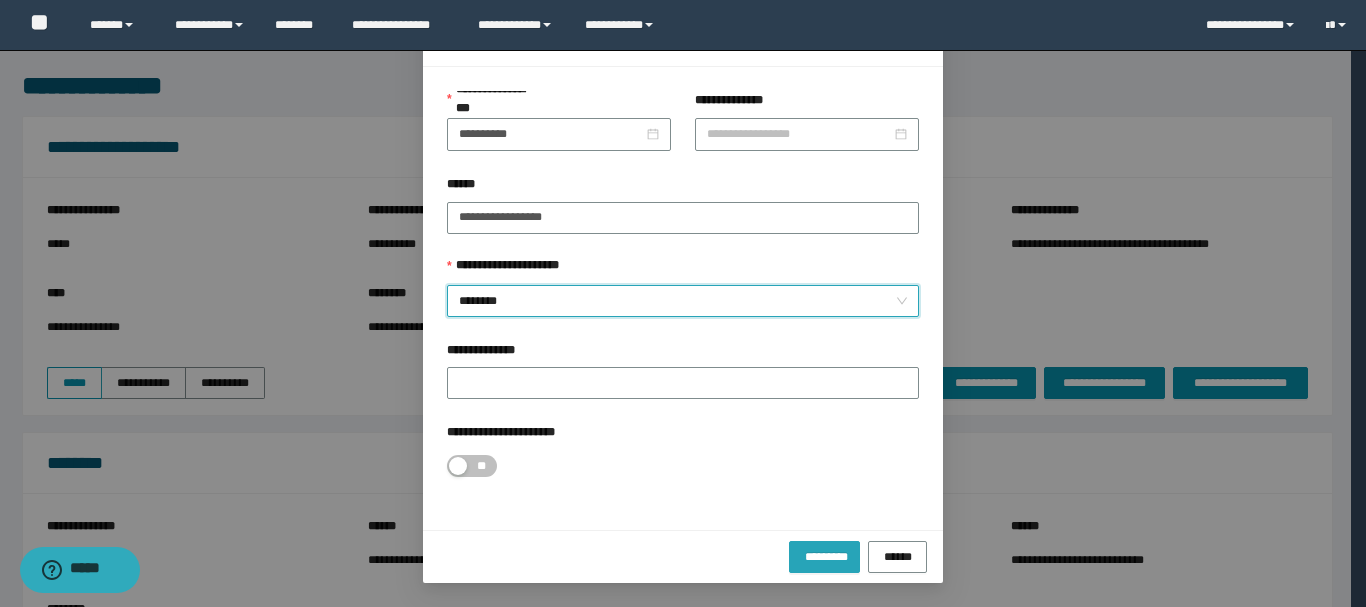 click on "*********" at bounding box center (824, 556) 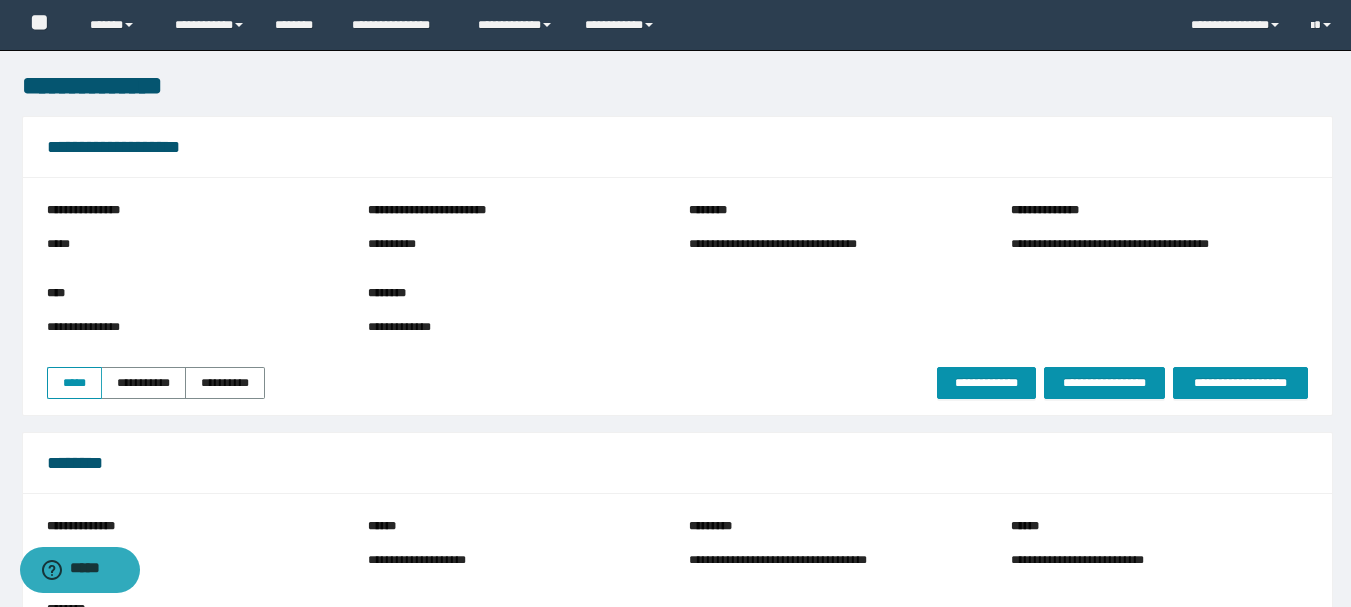 scroll, scrollTop: 531, scrollLeft: 0, axis: vertical 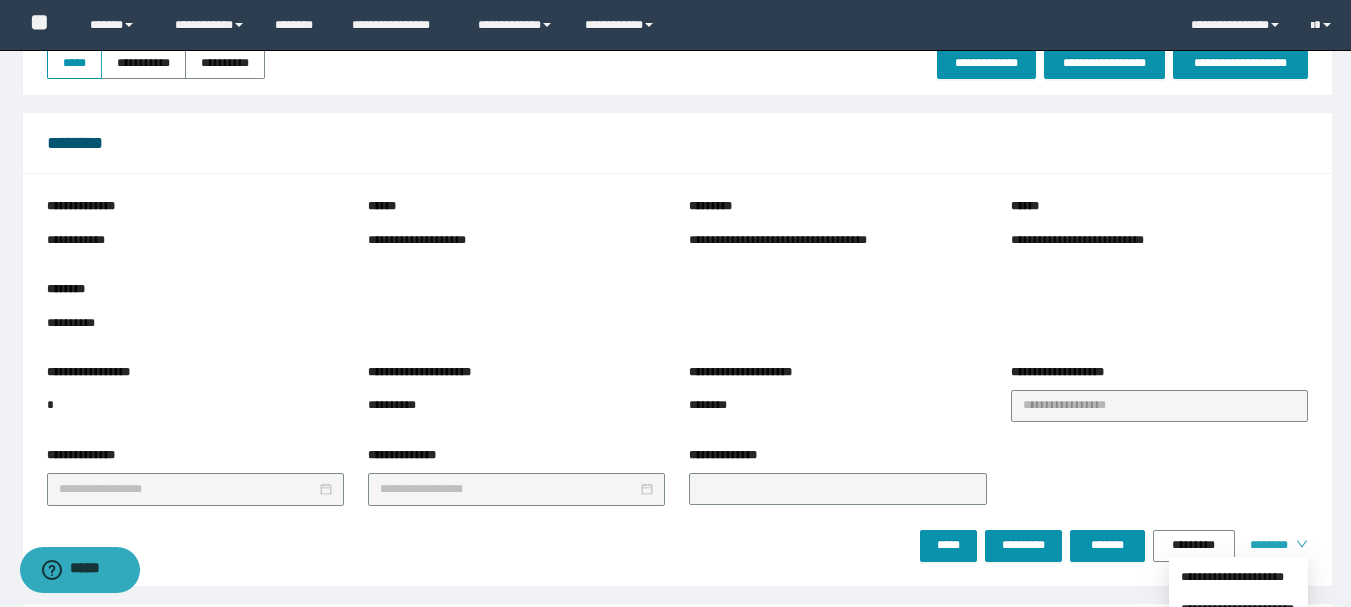 click on "********" at bounding box center [1265, 545] 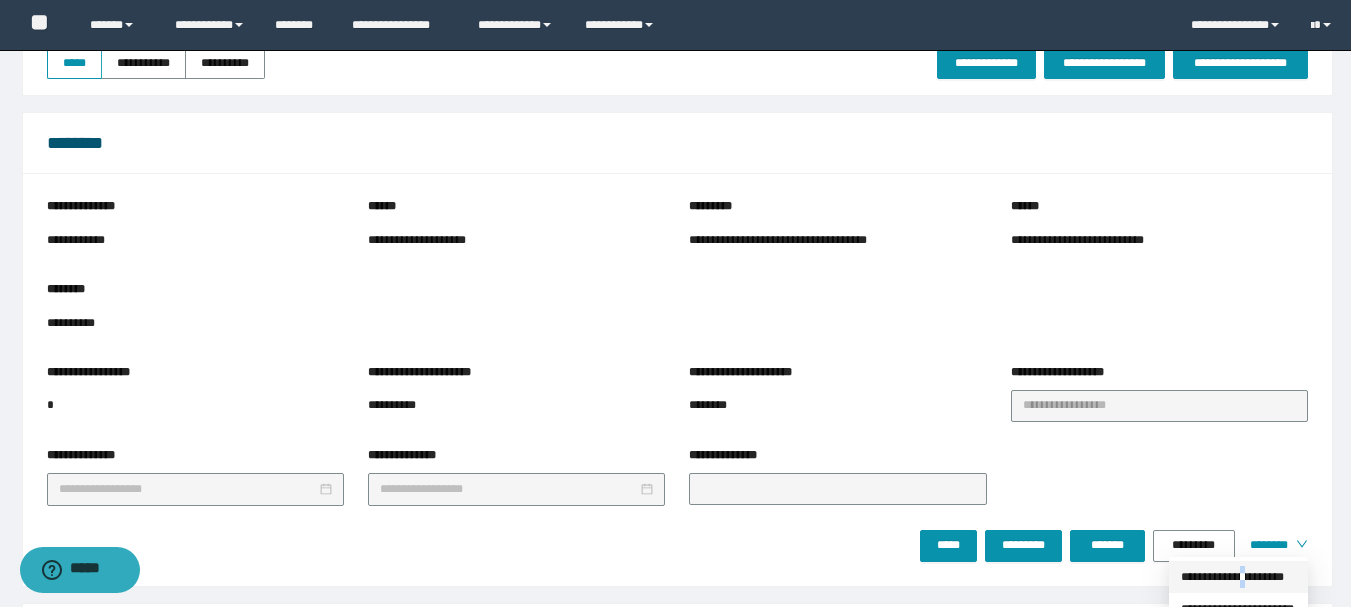 click on "**********" at bounding box center [1238, 577] 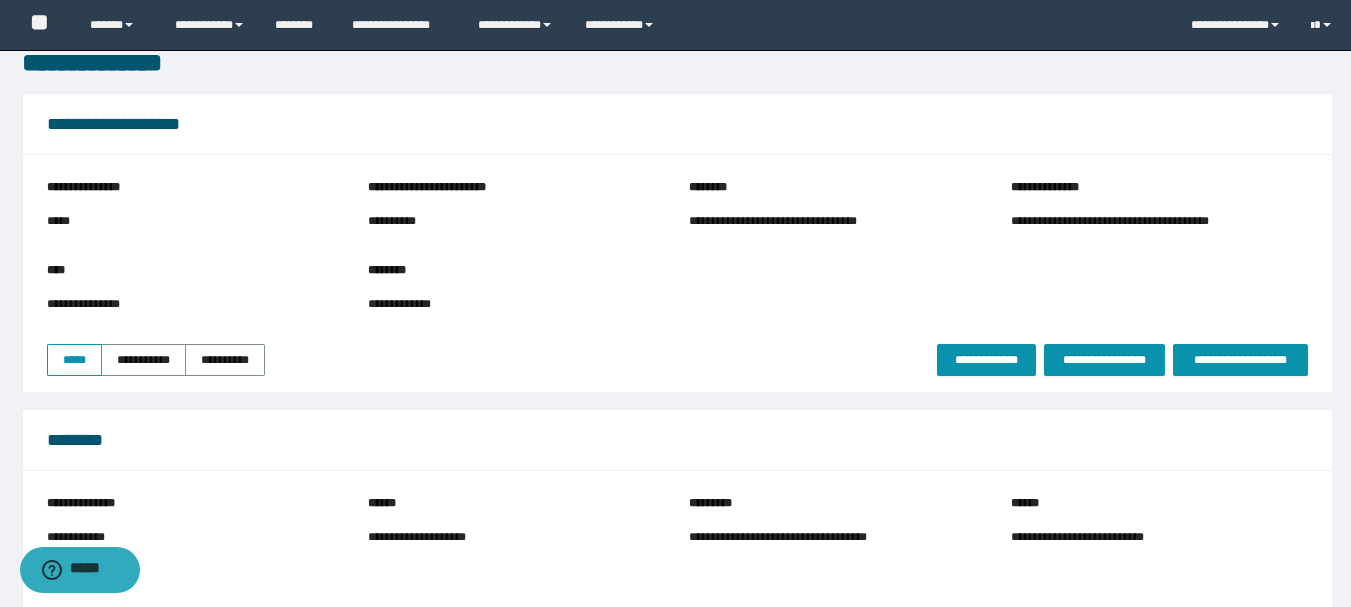 scroll, scrollTop: 0, scrollLeft: 0, axis: both 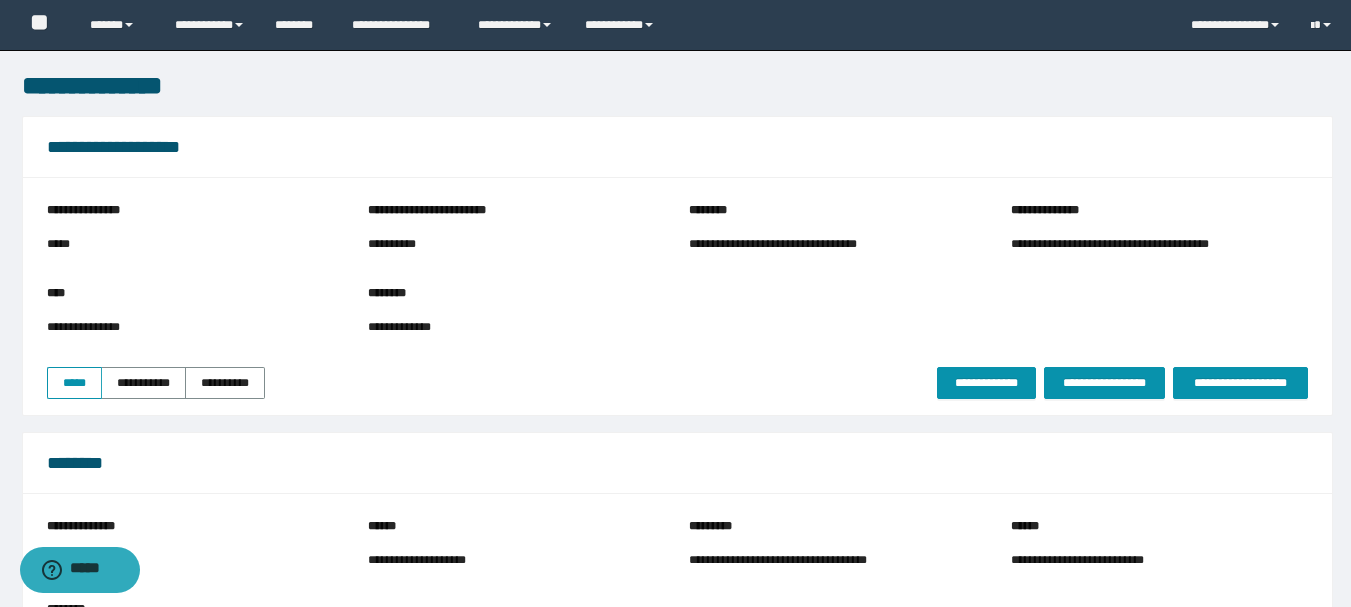 click on "**********" at bounding box center [806, 244] 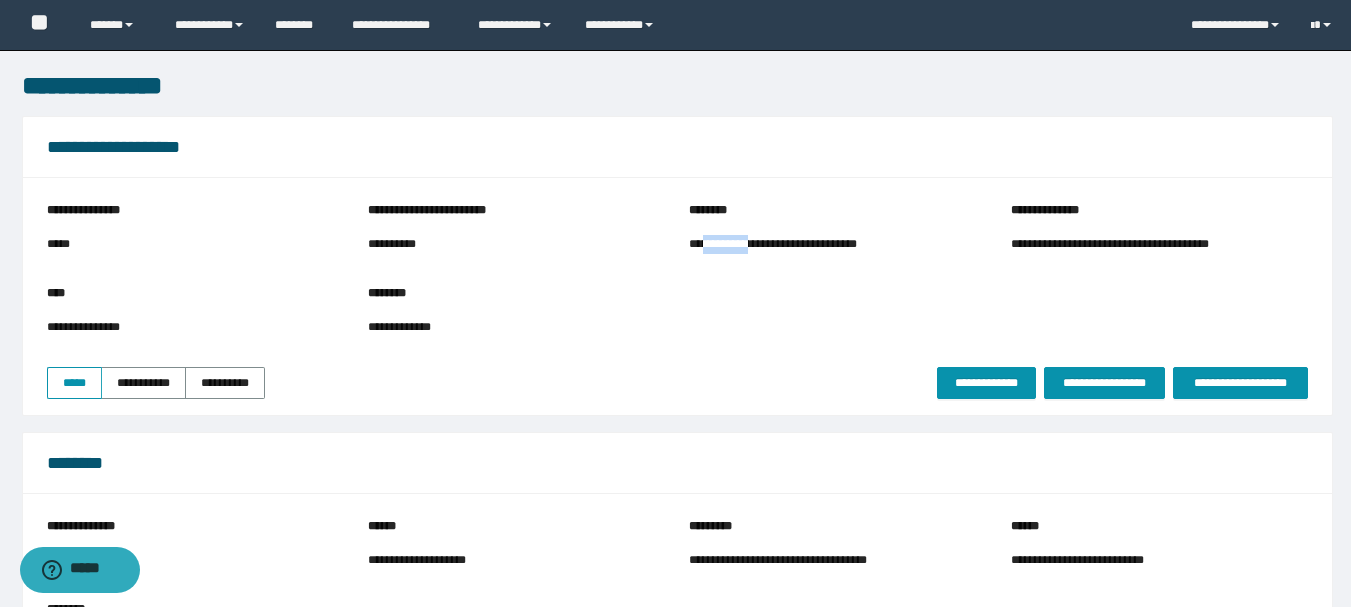 click on "**********" at bounding box center (806, 244) 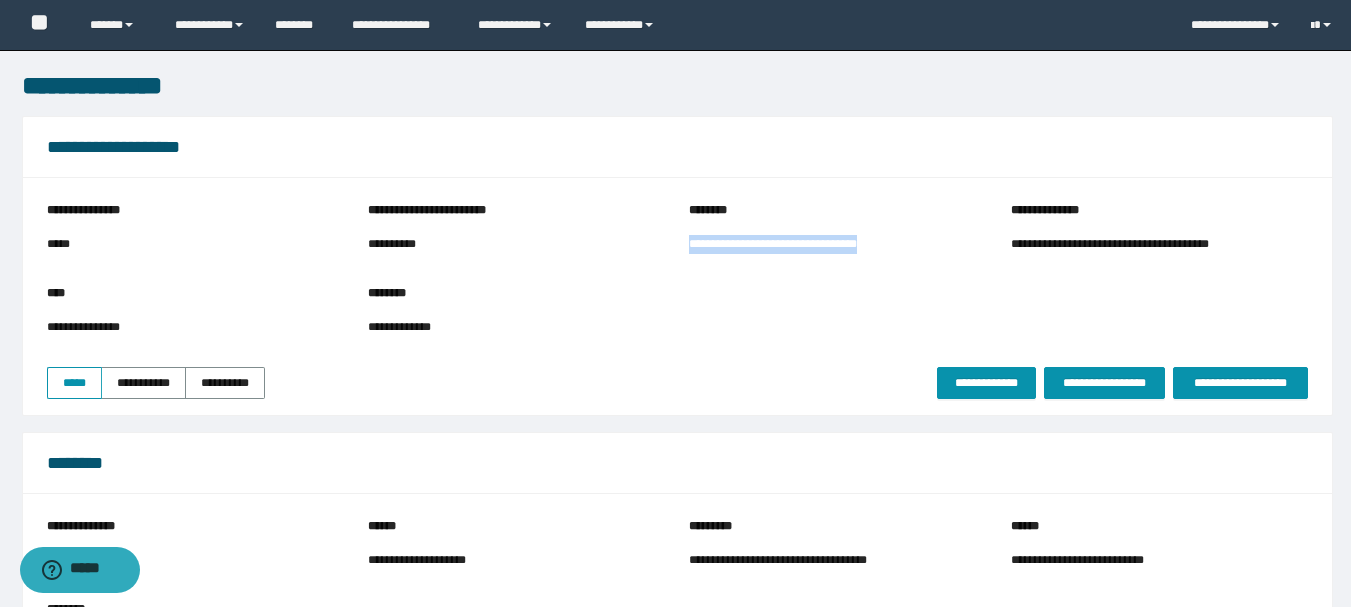 click on "**********" at bounding box center [806, 244] 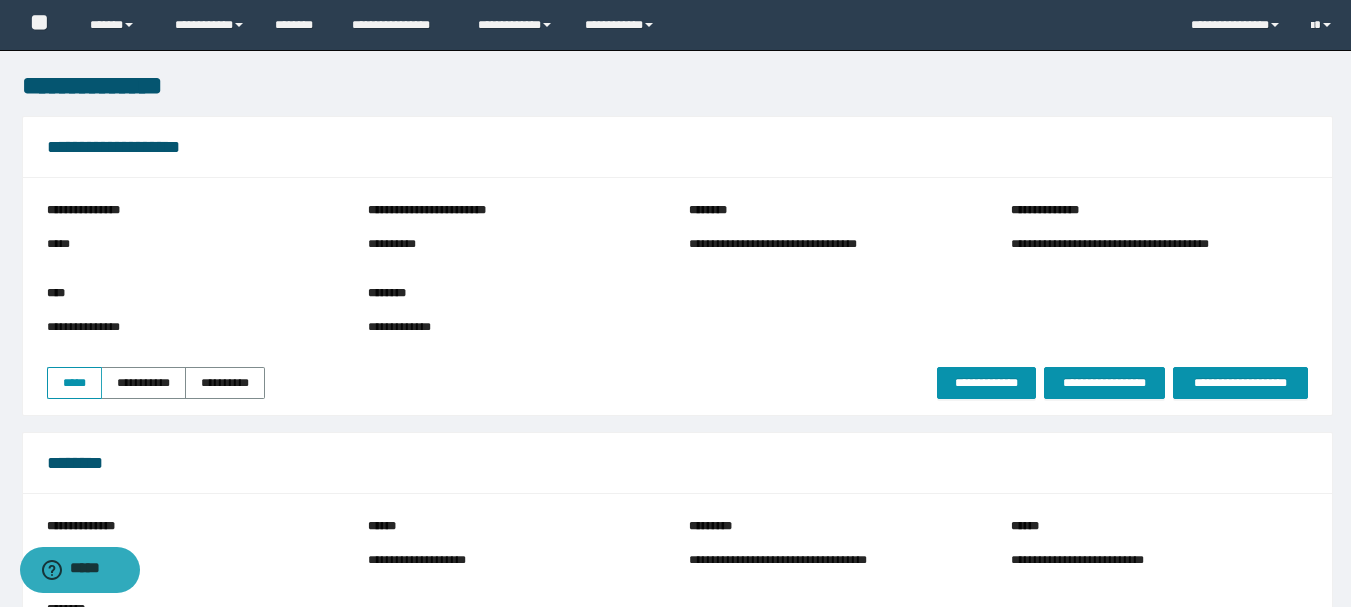 click on "**********" at bounding box center (806, 244) 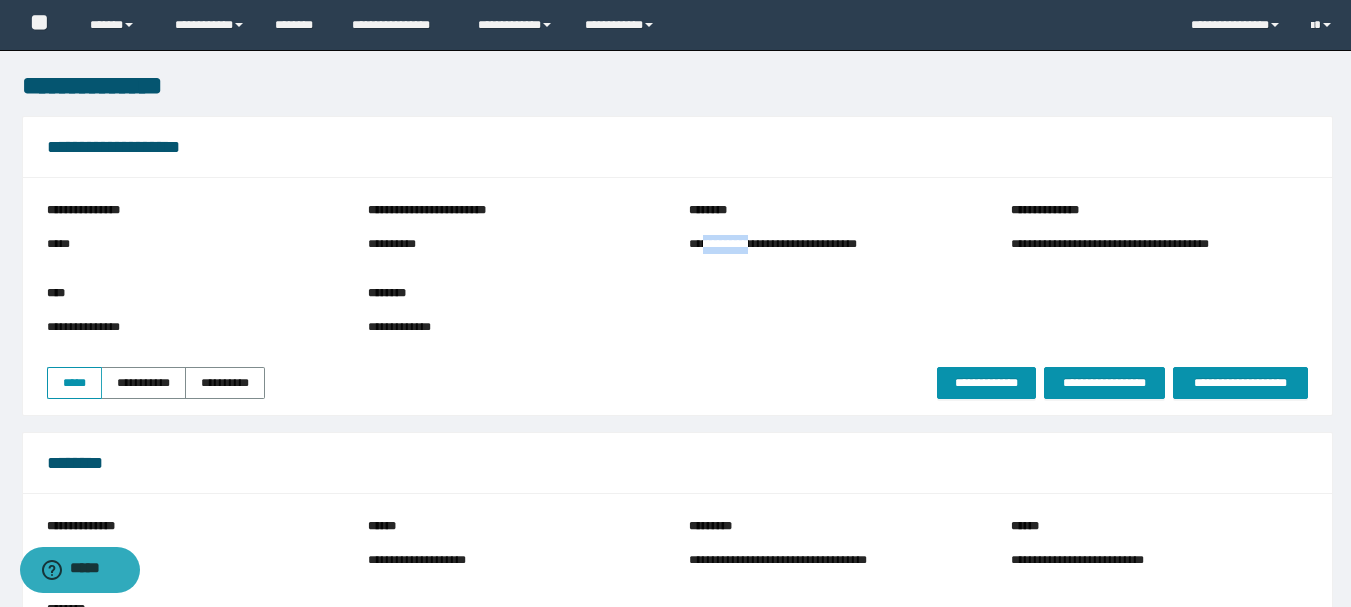 click on "**********" at bounding box center [806, 244] 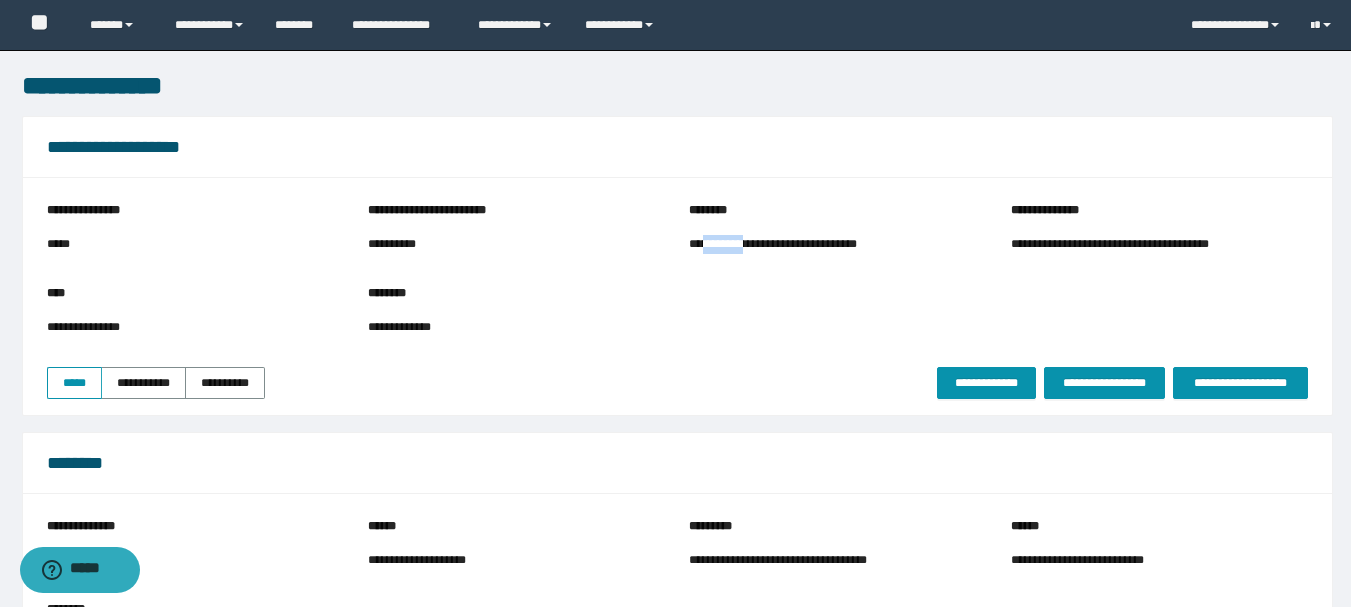 copy on "********" 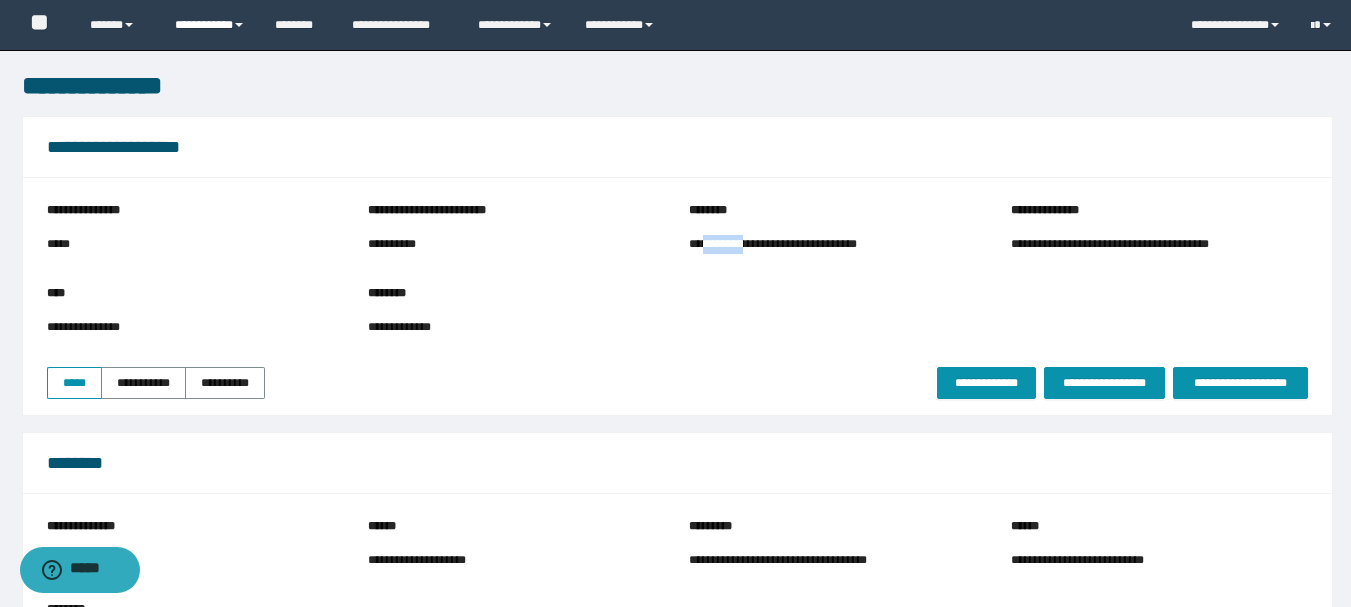click on "**********" at bounding box center [210, 25] 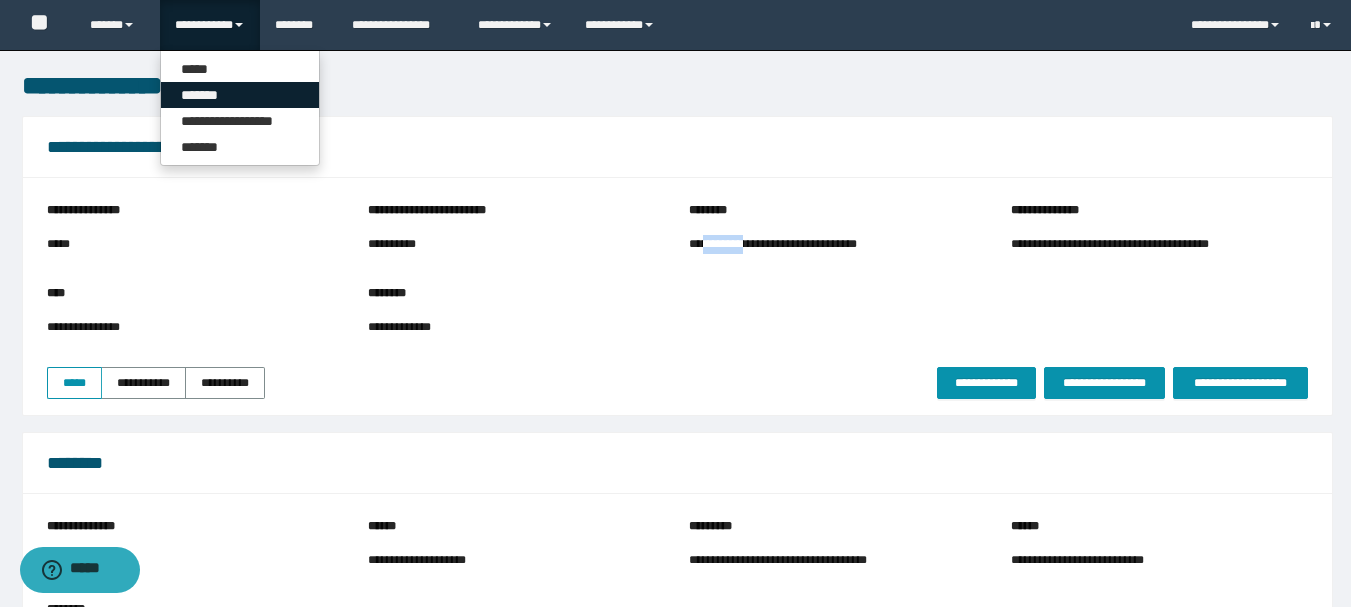 click on "*******" at bounding box center [240, 95] 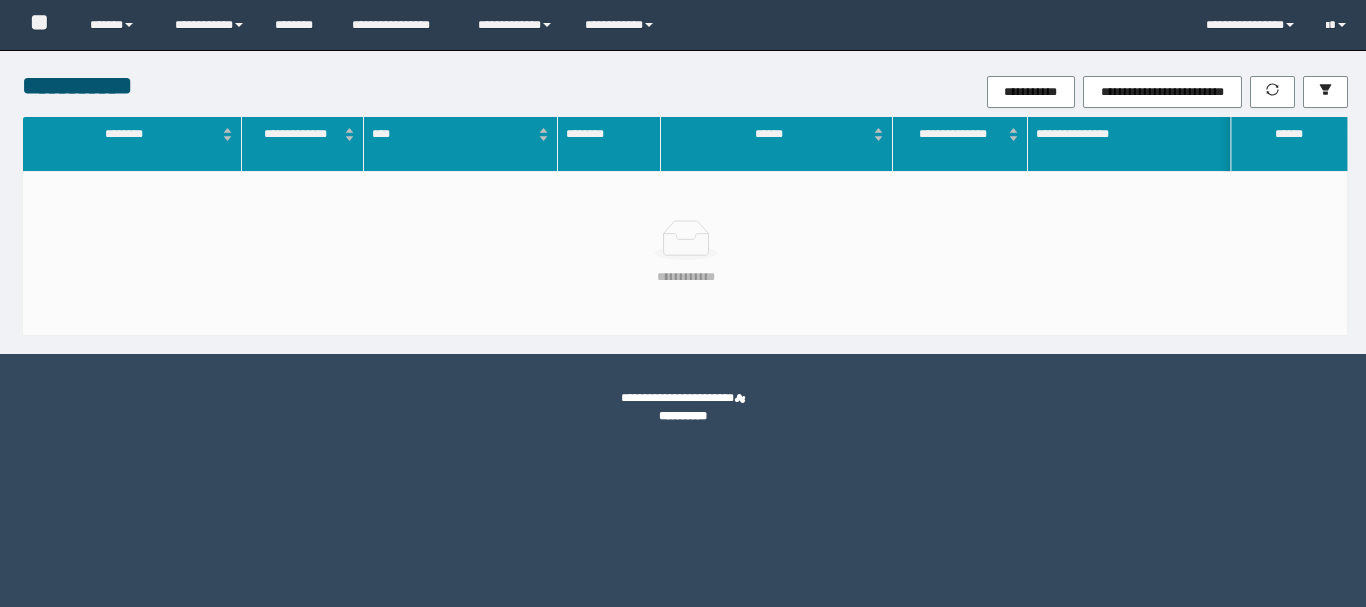 scroll, scrollTop: 0, scrollLeft: 0, axis: both 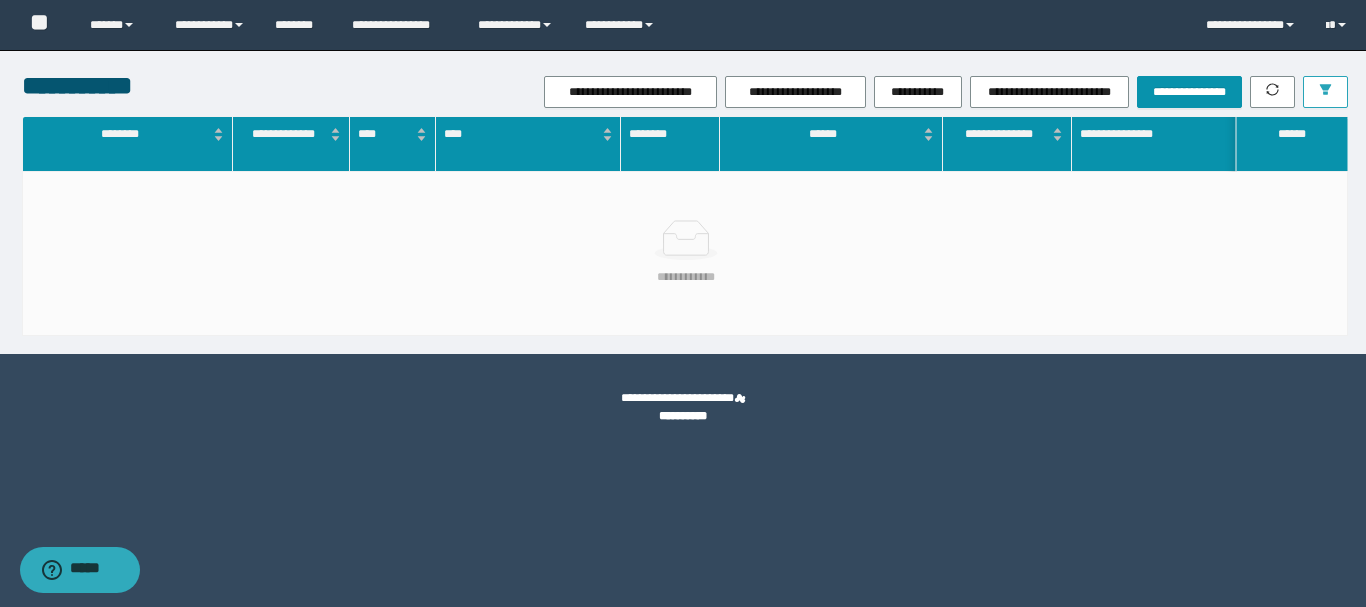 click at bounding box center [1325, 92] 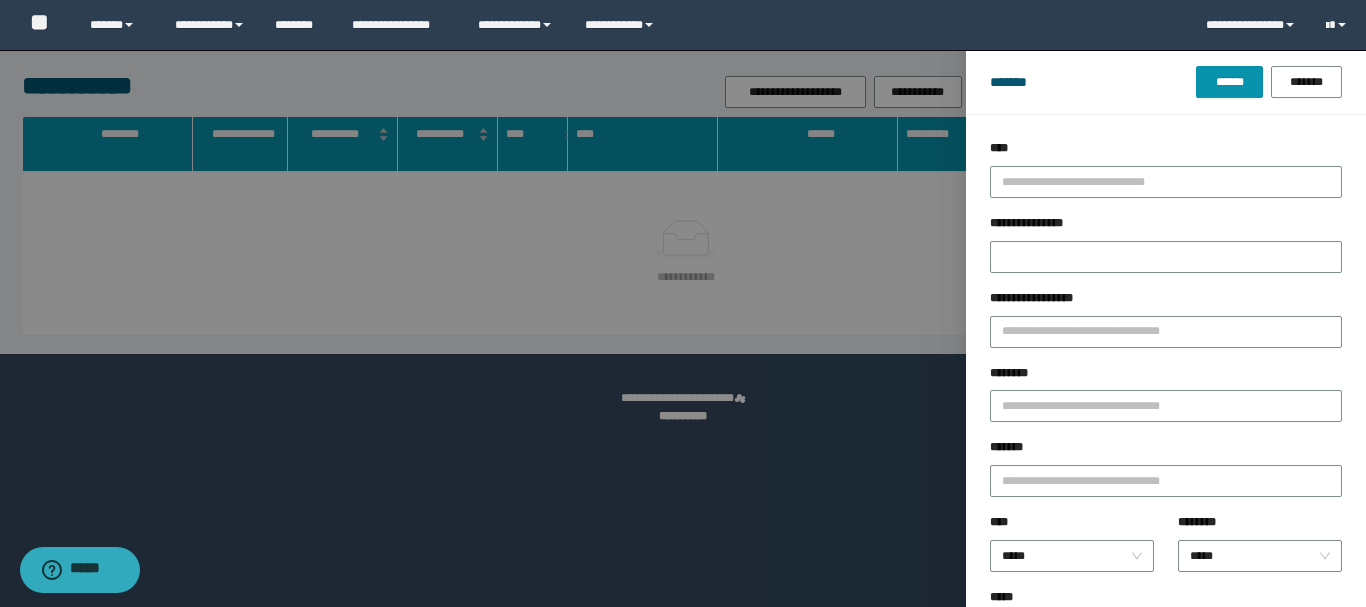 click on "****** *******" at bounding box center (1269, 82) 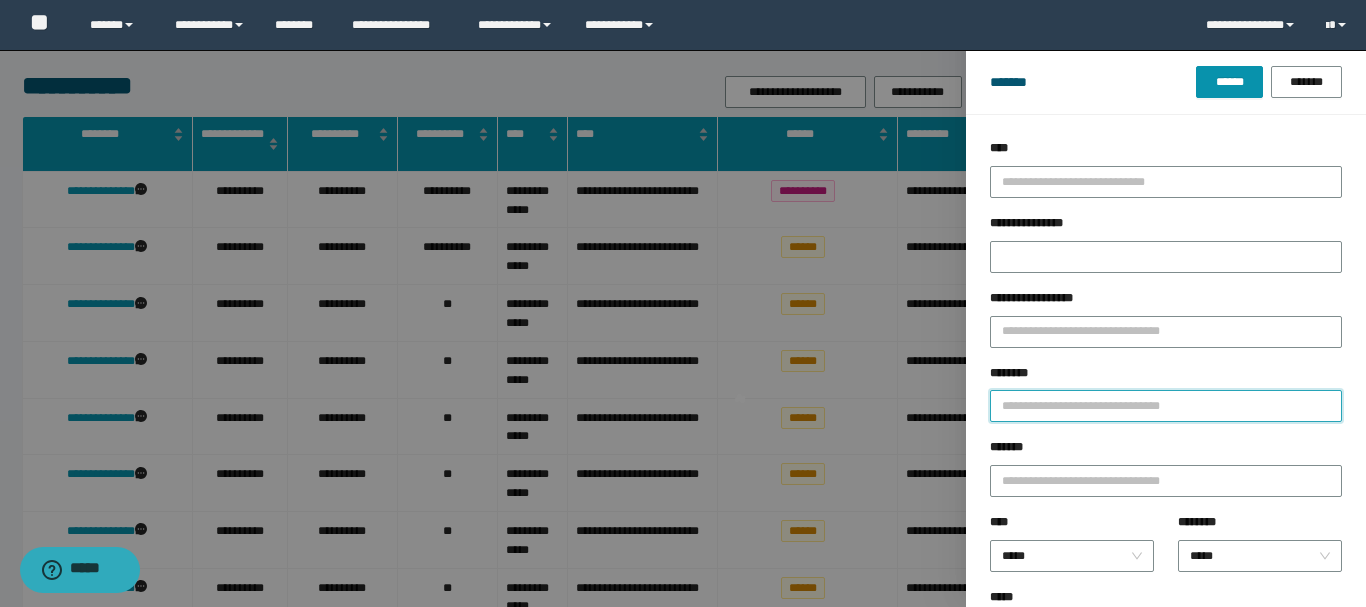 click on "********" at bounding box center [1166, 406] 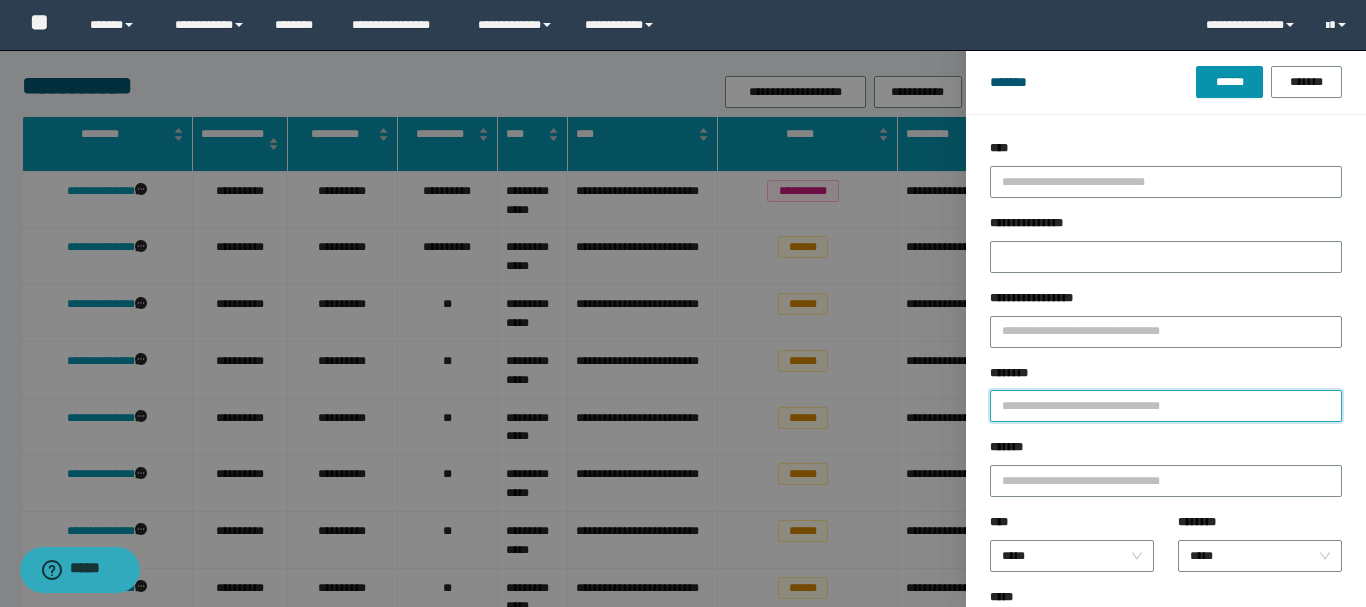 paste on "********" 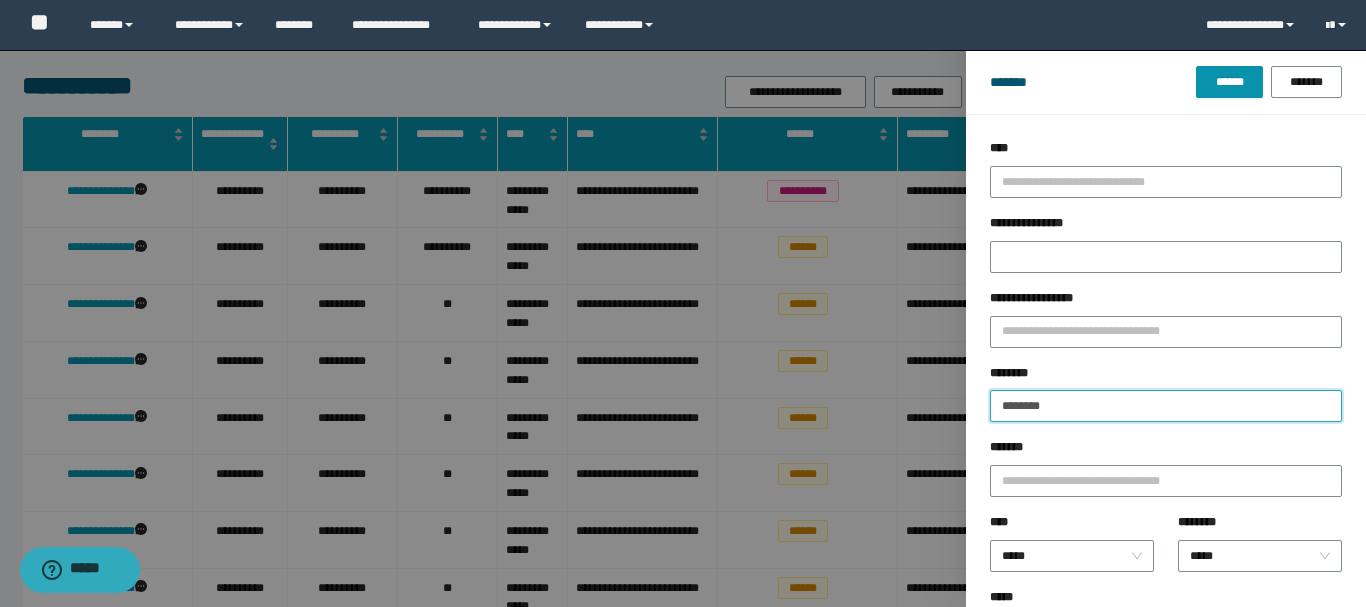 type on "********" 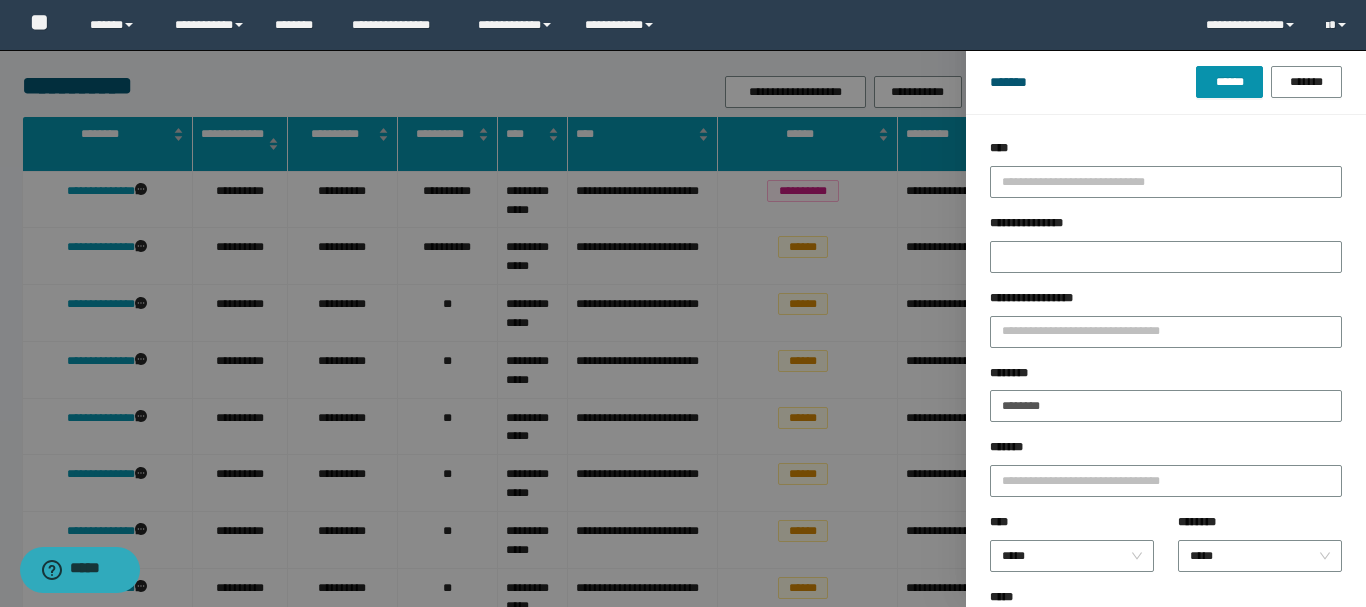 click on "******* ****** *******" at bounding box center (1166, 82) 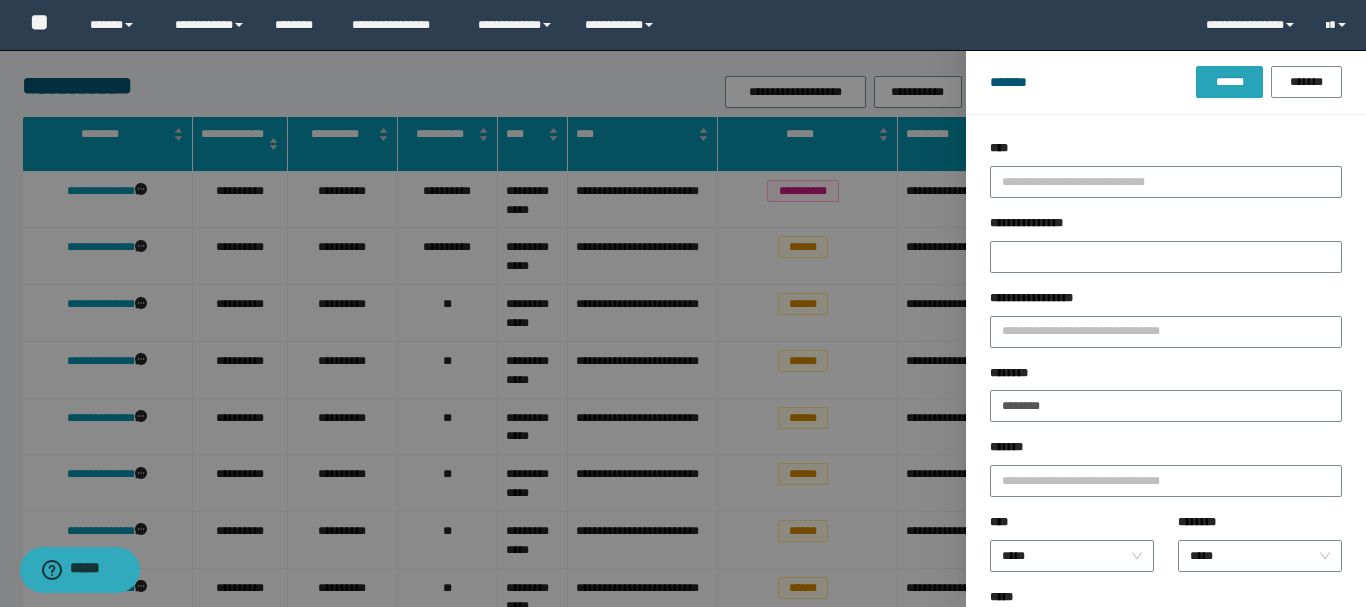 click on "******" at bounding box center (1229, 82) 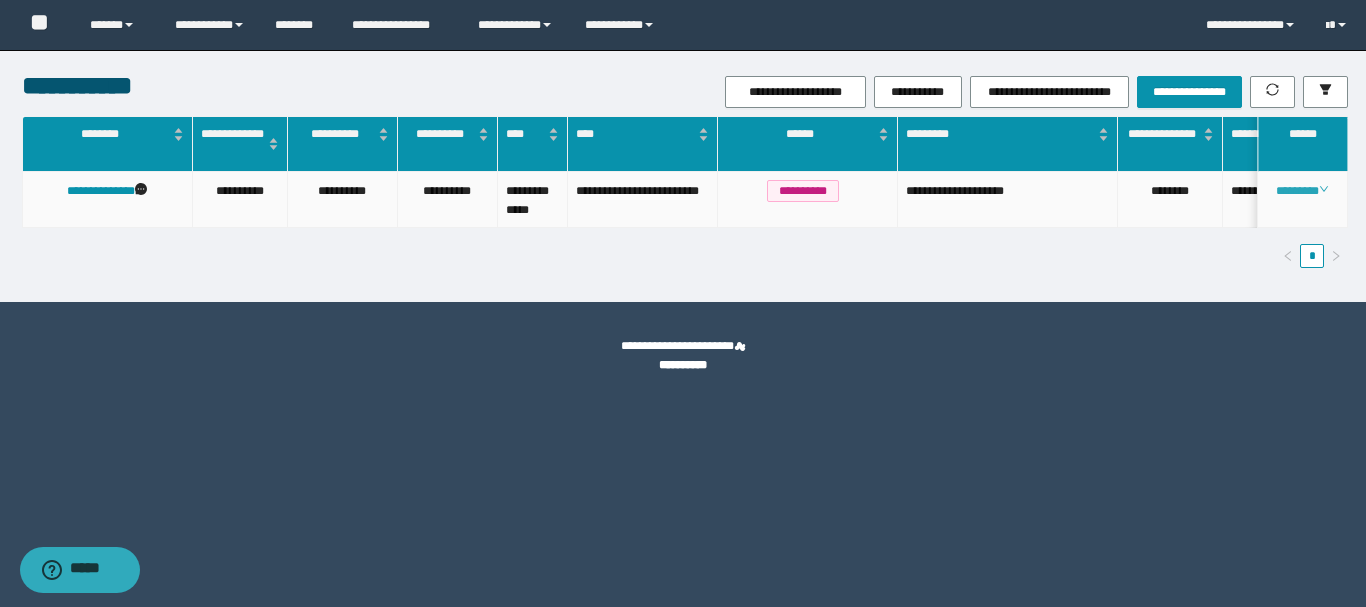 click on "********" at bounding box center (1302, 191) 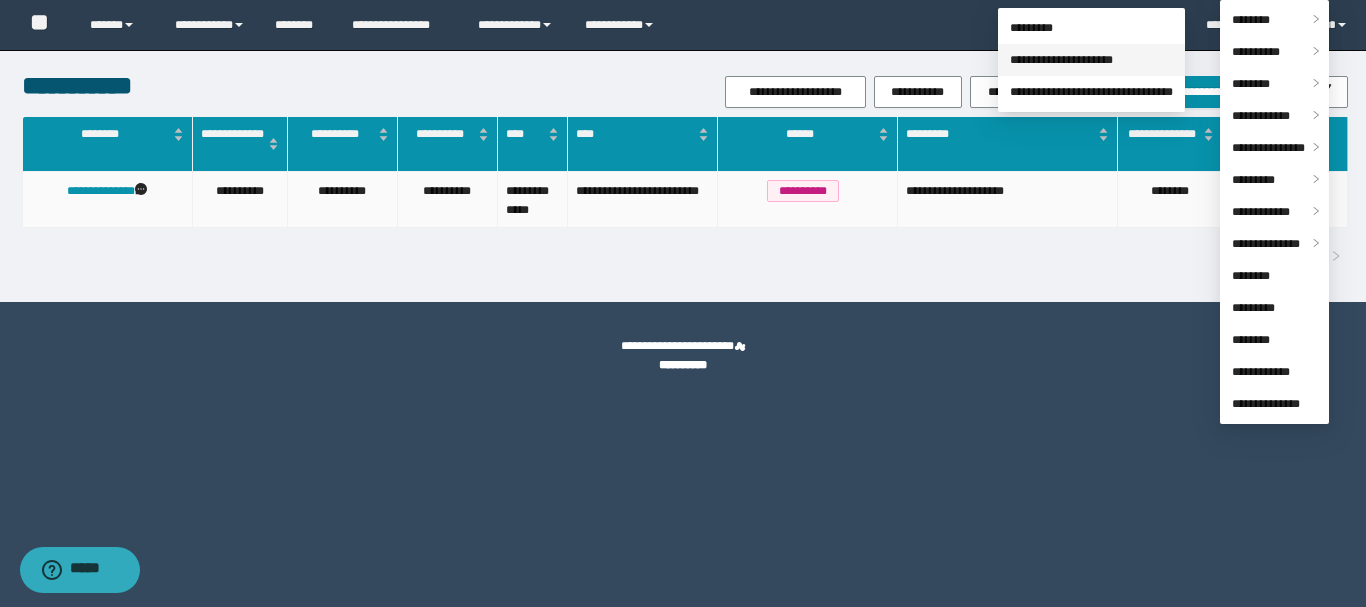 click on "**********" at bounding box center (1061, 60) 